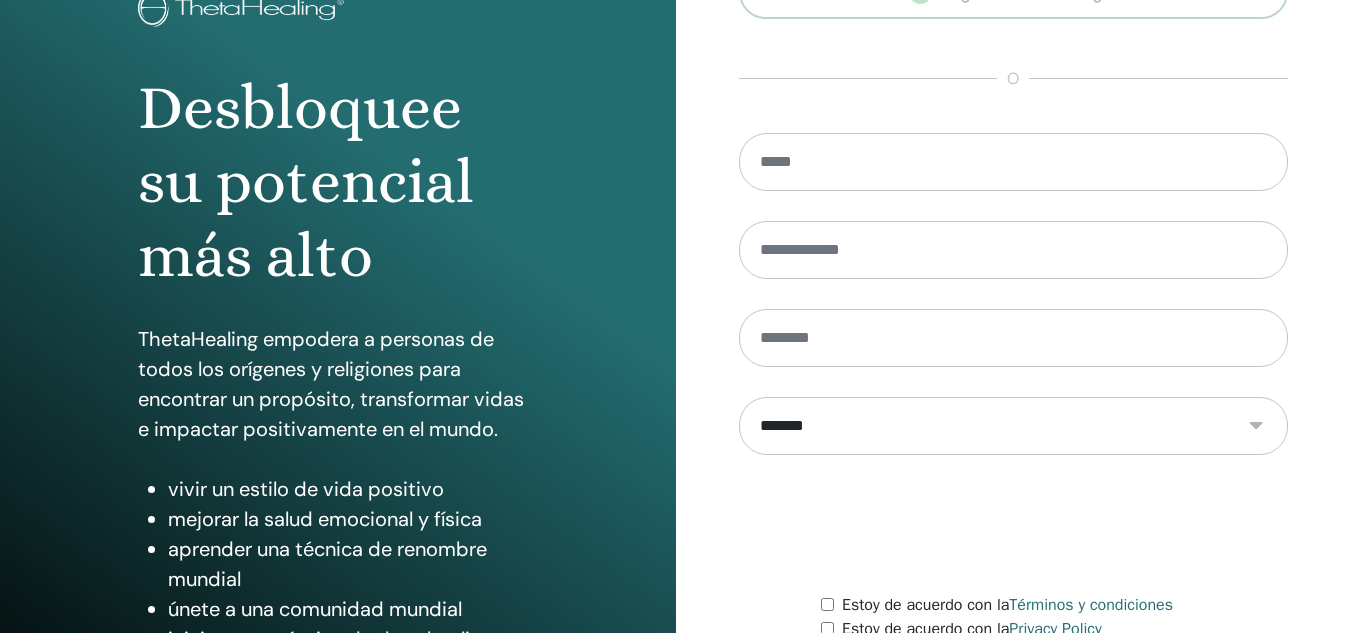 scroll, scrollTop: 327, scrollLeft: 0, axis: vertical 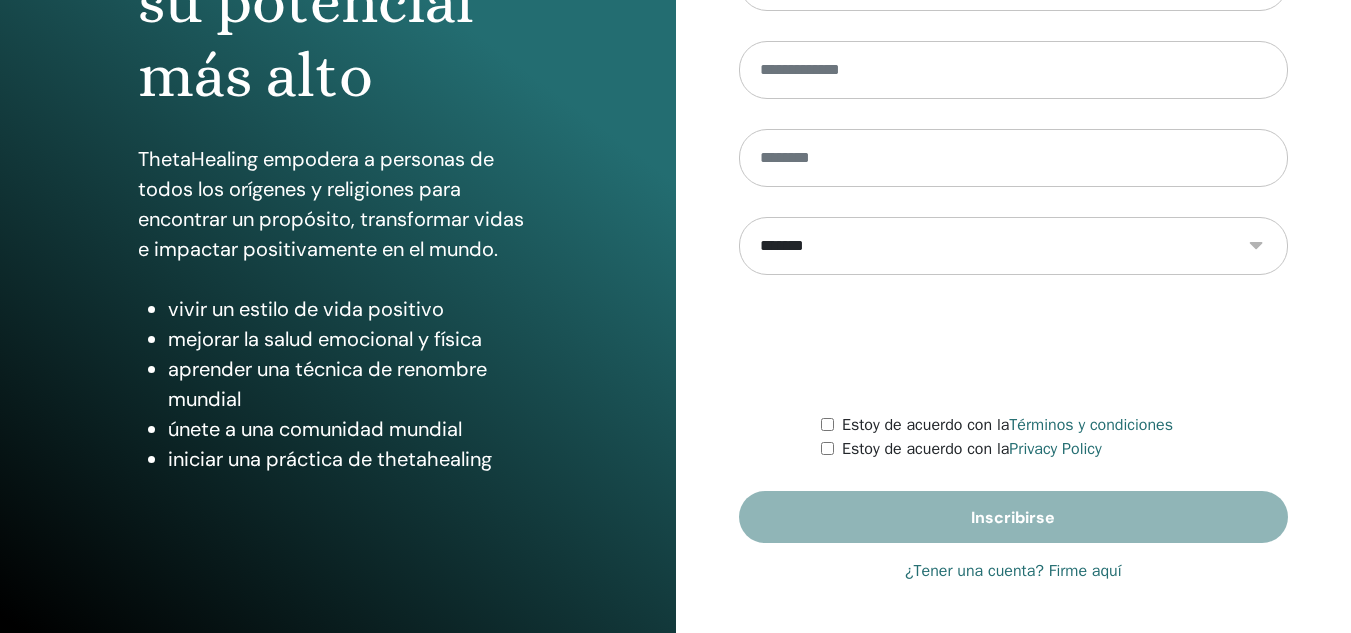 click on "¿Tener una cuenta? Firme aquí" at bounding box center [1013, 571] 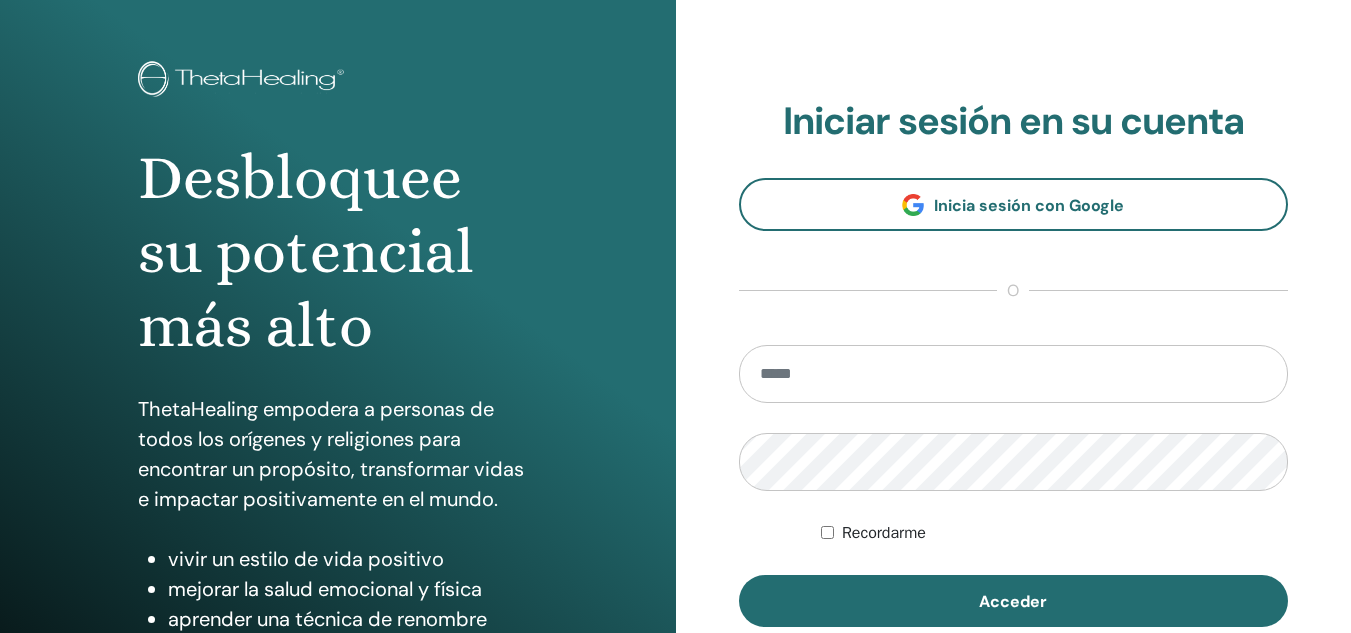 scroll, scrollTop: 0, scrollLeft: 0, axis: both 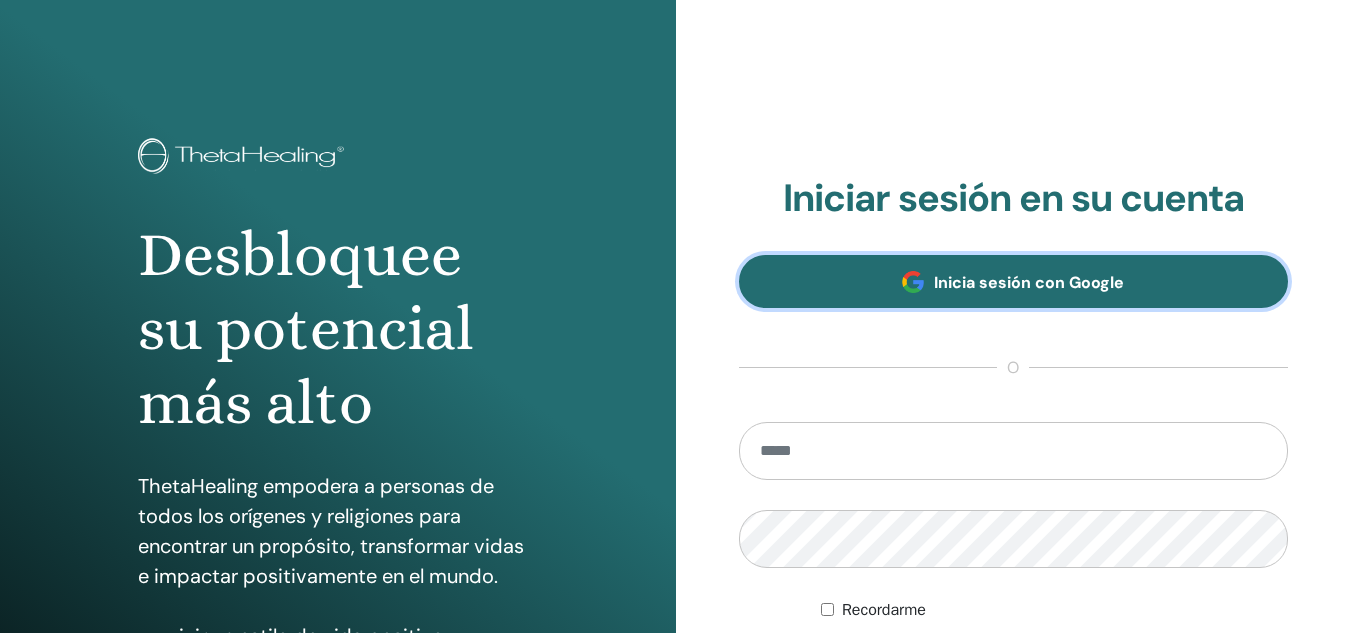 click on "Inicia sesión con Google" at bounding box center (1029, 282) 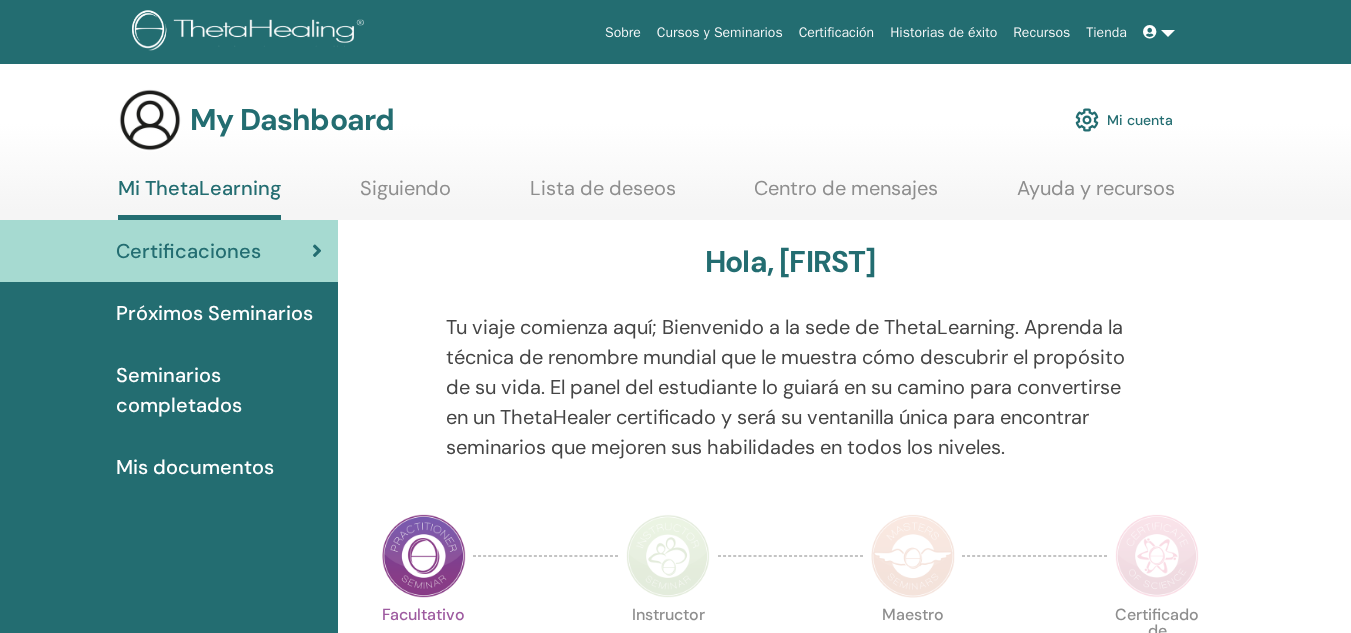 scroll, scrollTop: 0, scrollLeft: 0, axis: both 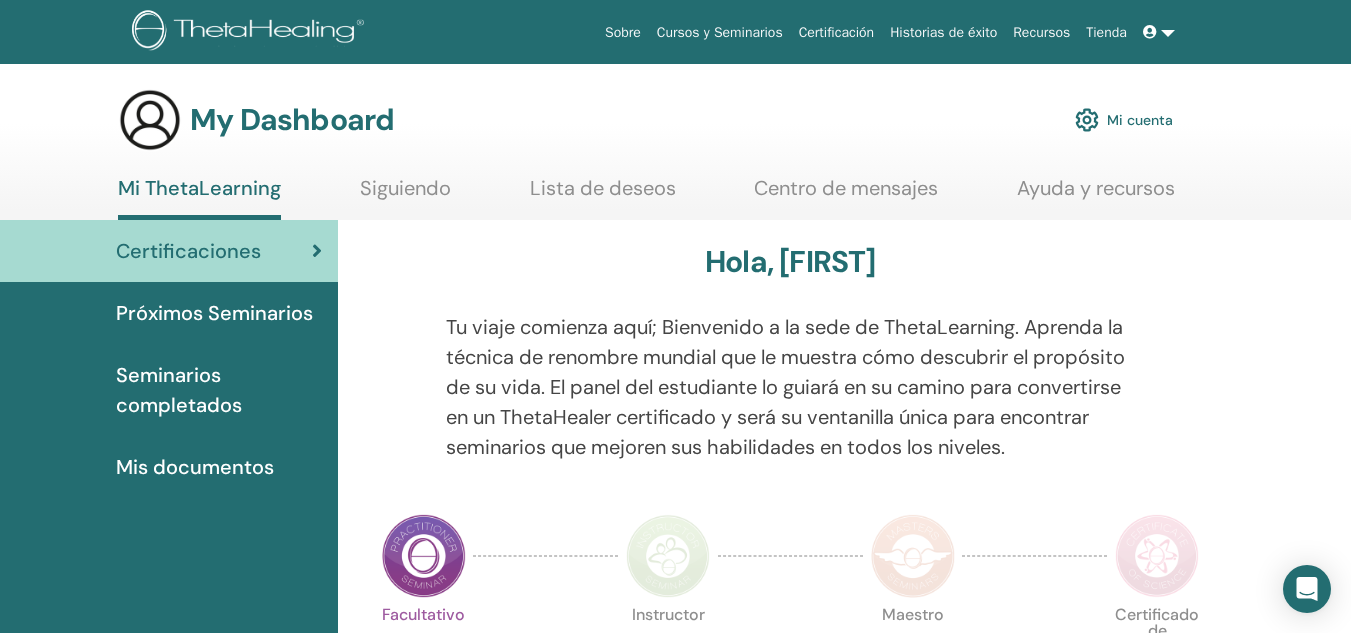 click on "Mi cuenta" at bounding box center [1124, 120] 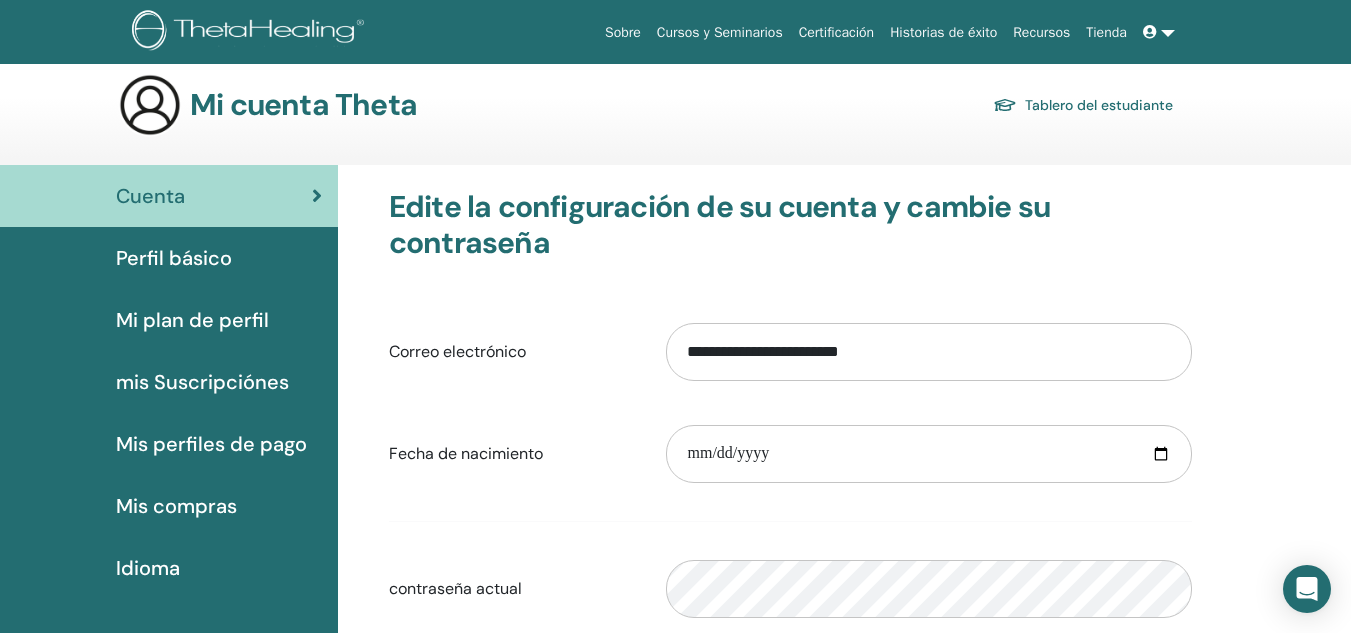 scroll, scrollTop: 0, scrollLeft: 0, axis: both 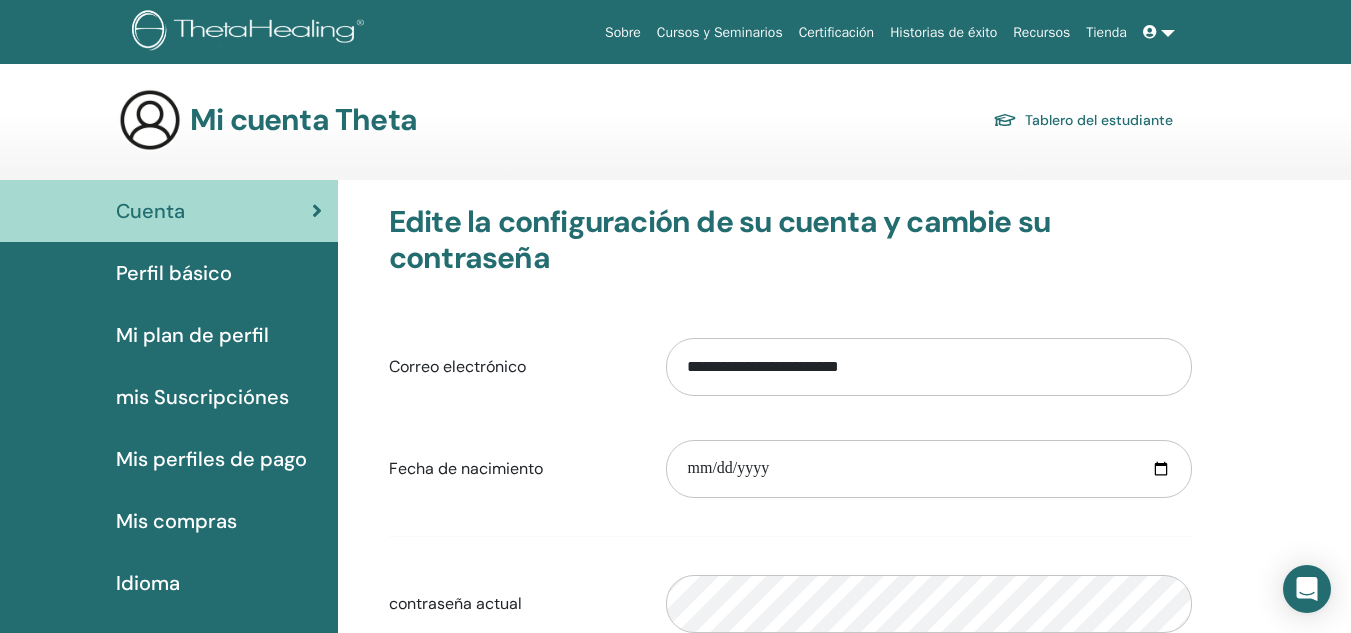 click on "Cursos y Seminarios" at bounding box center (720, 32) 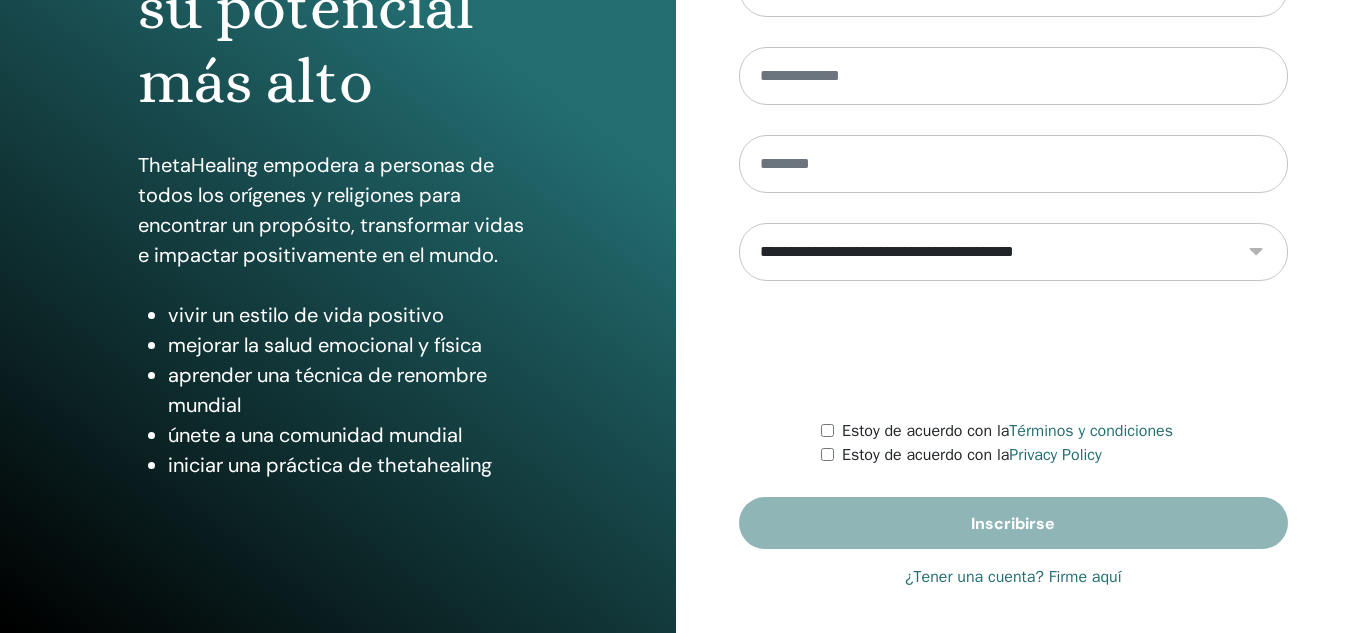 scroll, scrollTop: 327, scrollLeft: 0, axis: vertical 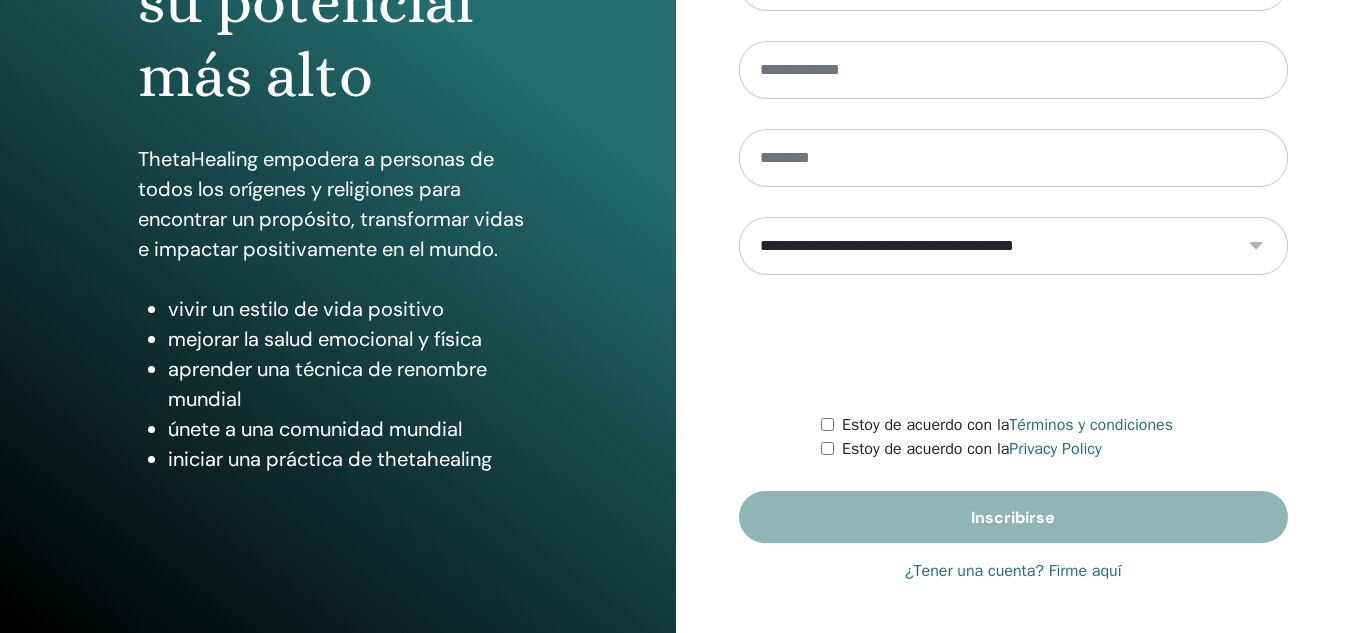 click on "¿Tener una cuenta? Firme aquí" at bounding box center (1013, 571) 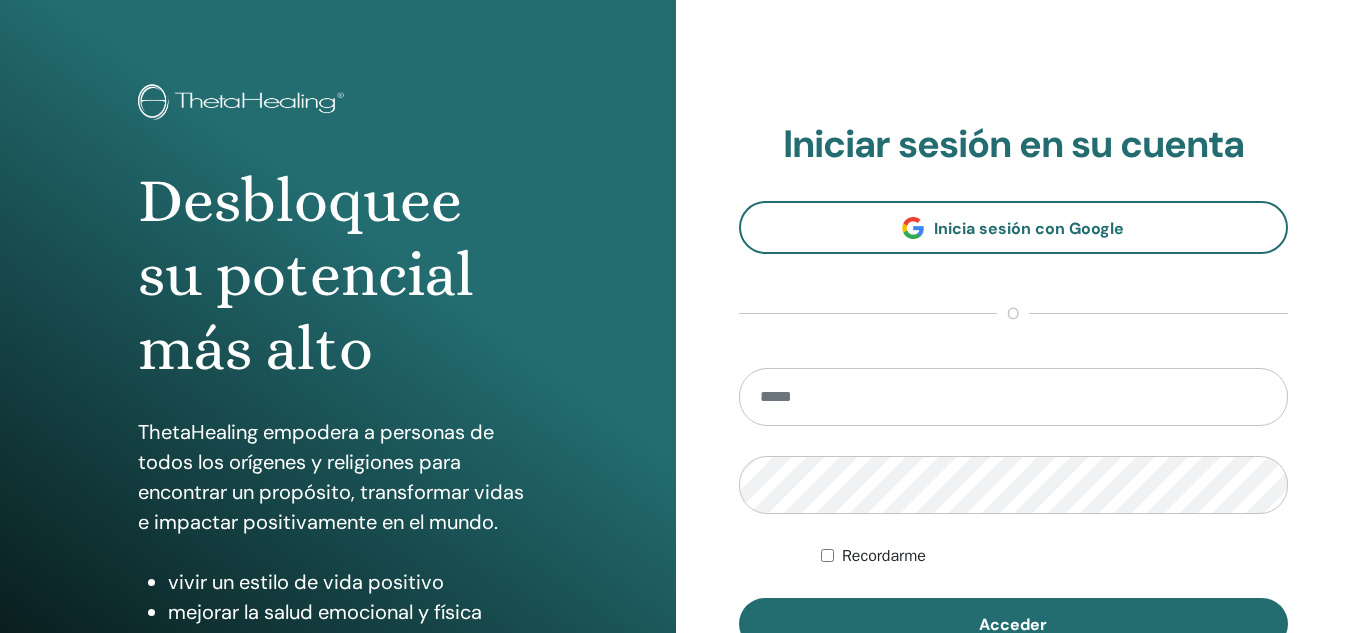 scroll, scrollTop: 0, scrollLeft: 0, axis: both 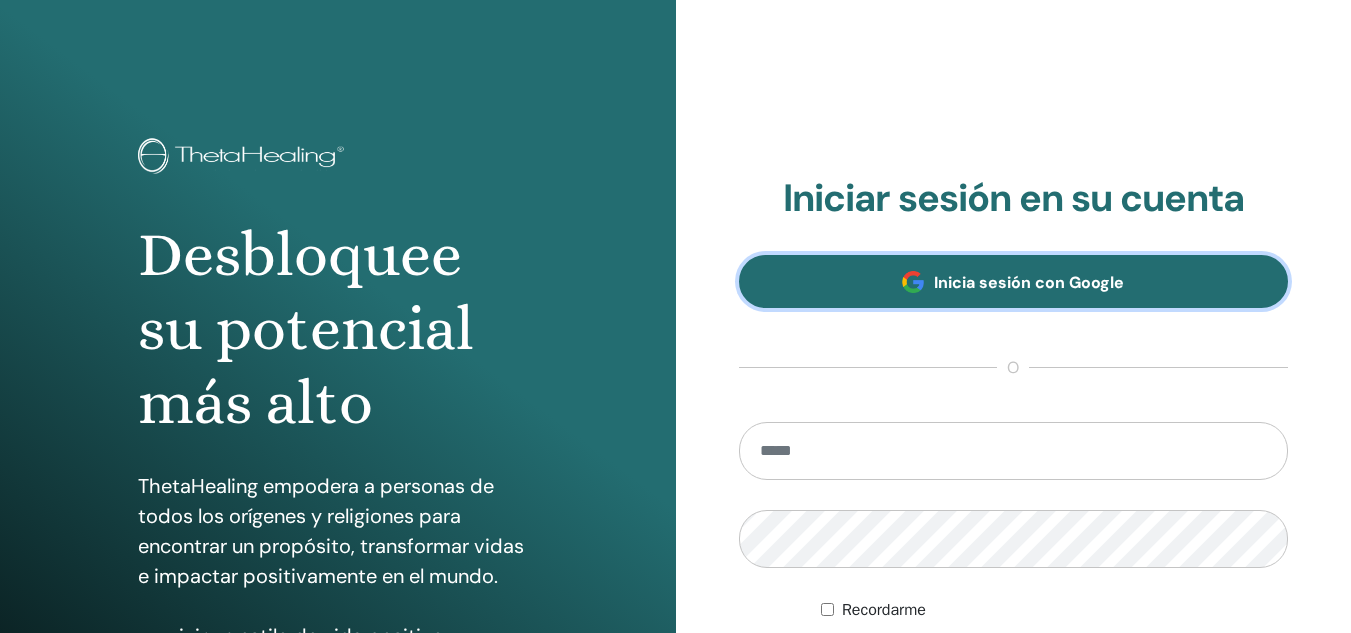click on "Inicia sesión con Google" at bounding box center [1014, 281] 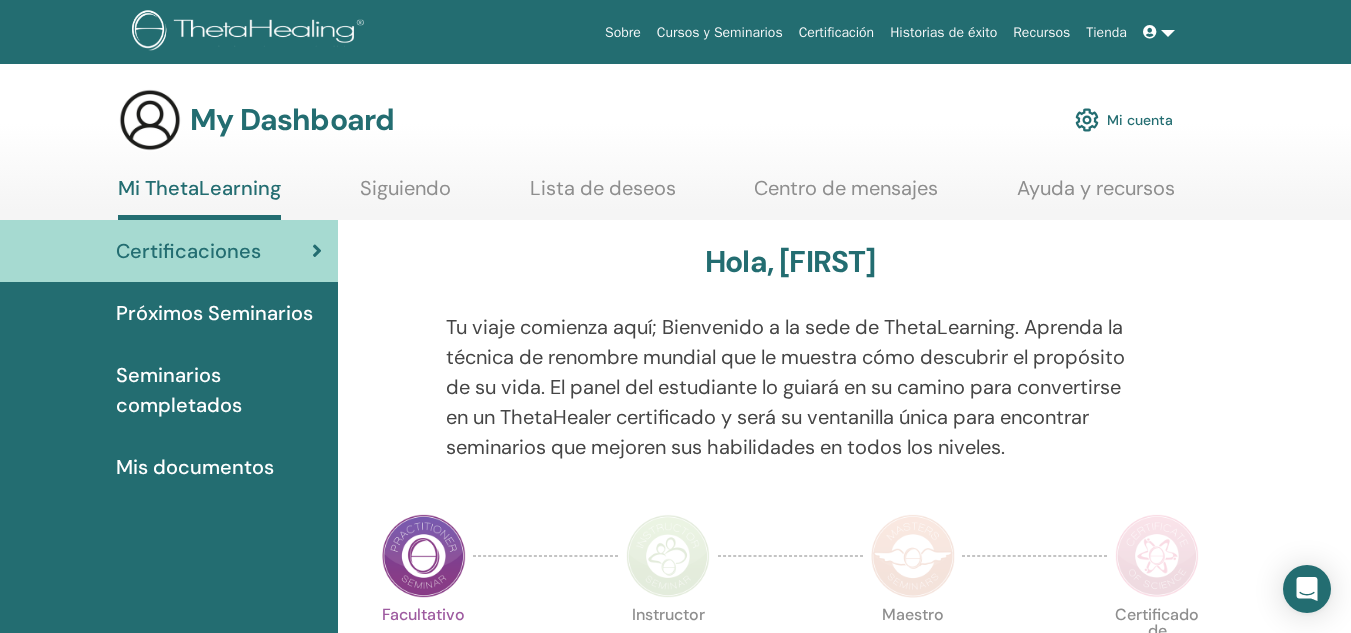 scroll, scrollTop: 0, scrollLeft: 0, axis: both 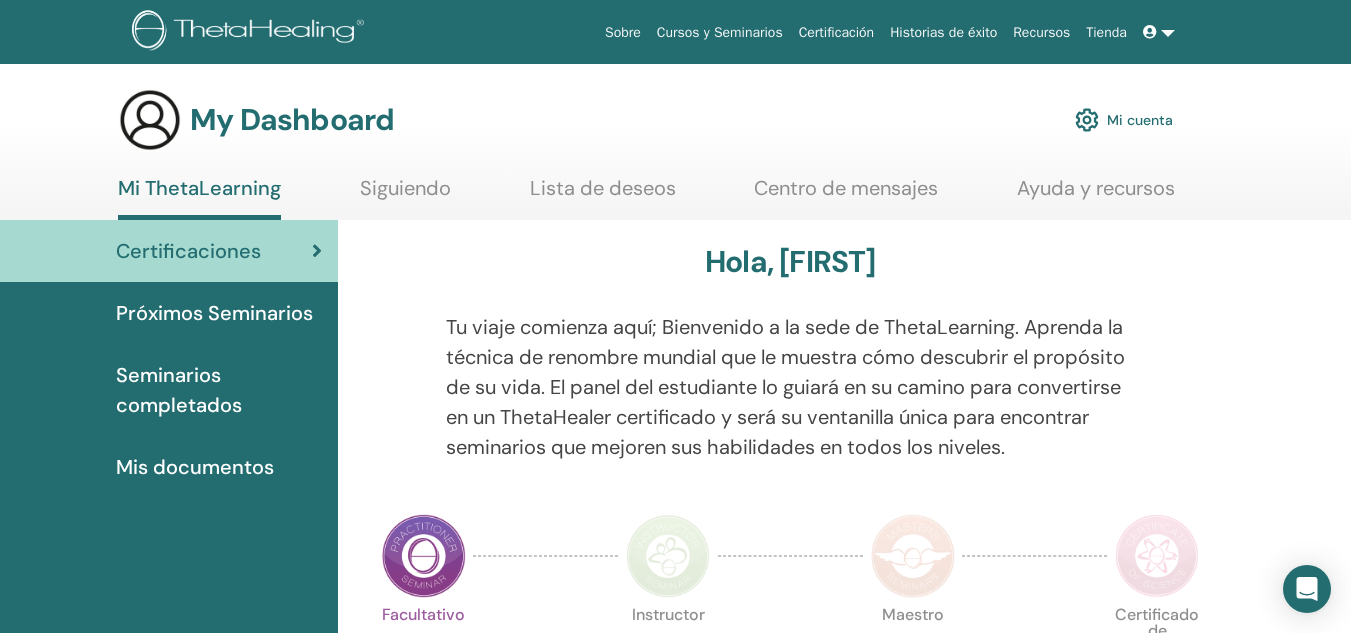 click at bounding box center [1087, 120] 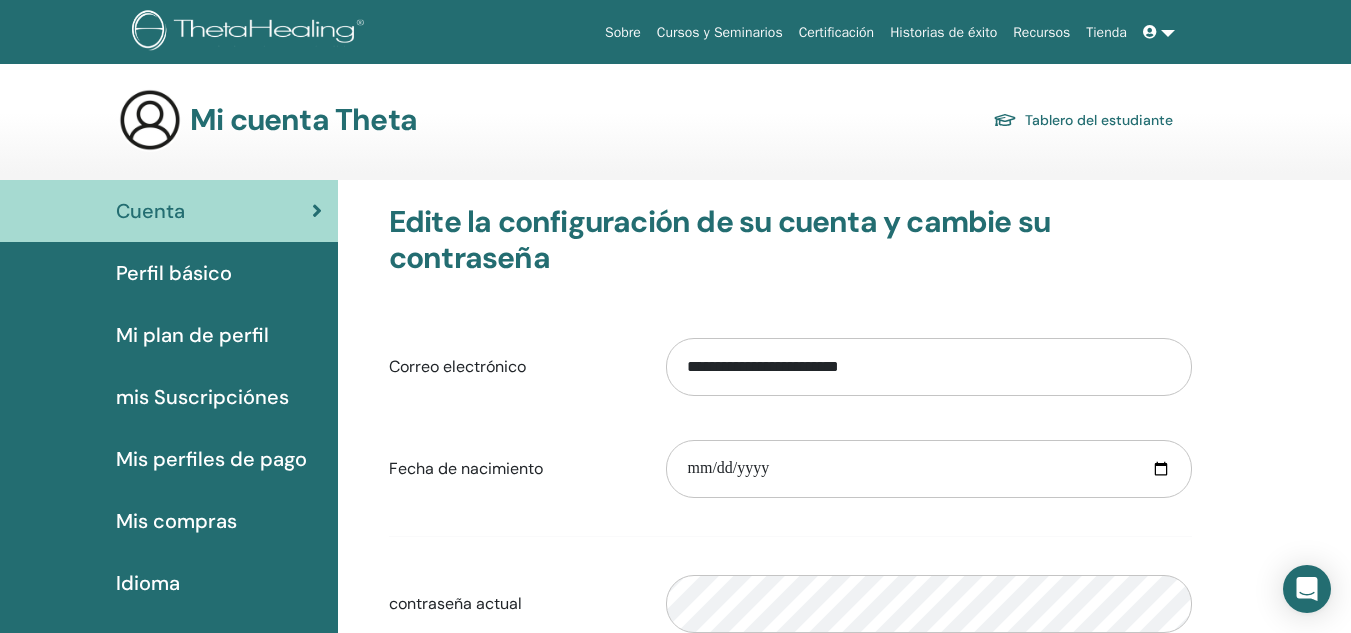 scroll, scrollTop: 0, scrollLeft: 0, axis: both 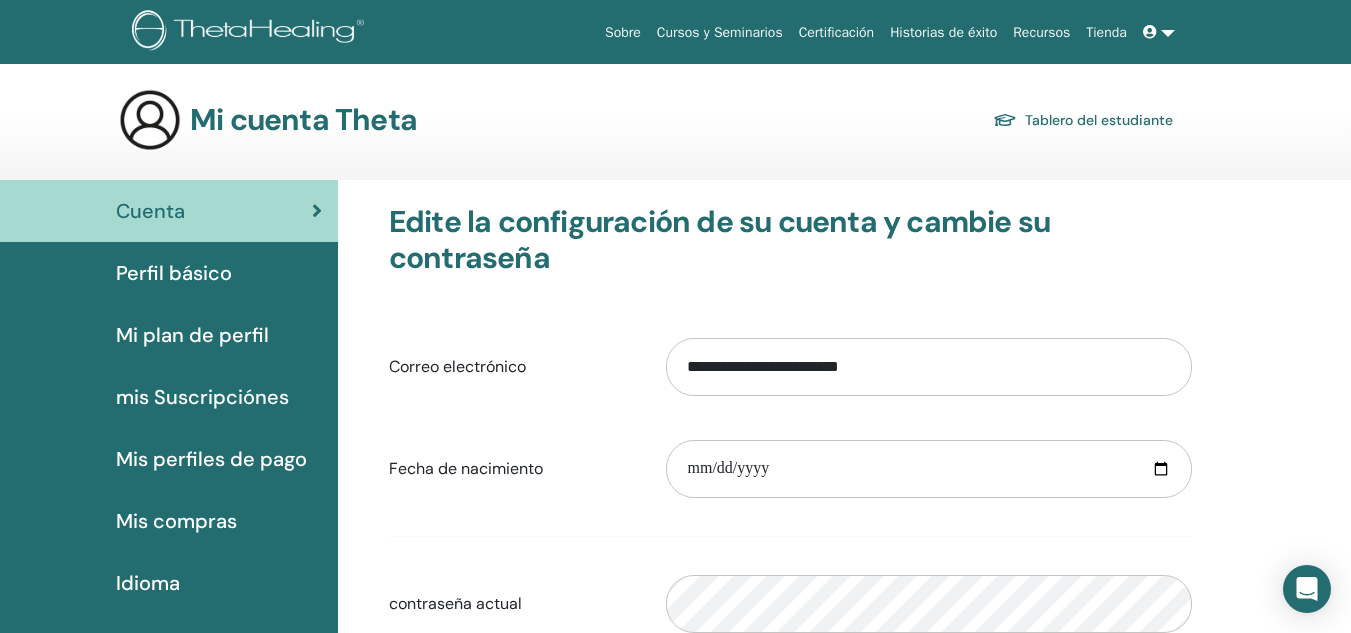 click on "Certificación" at bounding box center [836, 32] 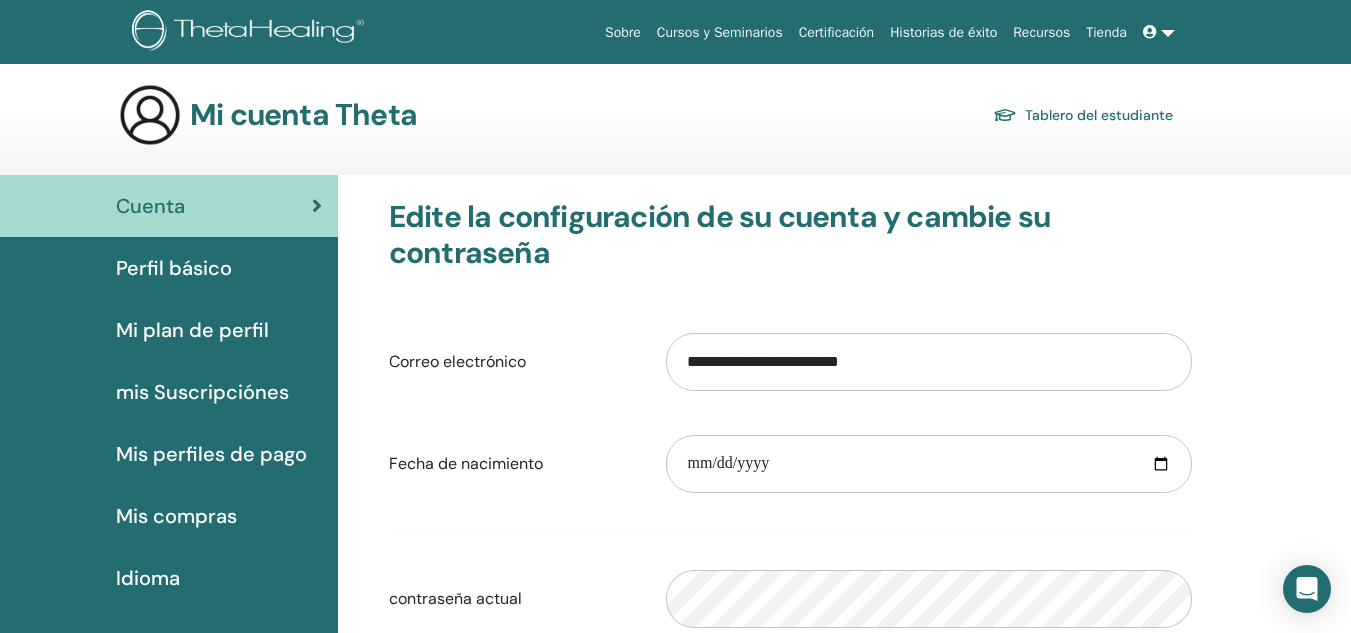 scroll, scrollTop: 0, scrollLeft: 0, axis: both 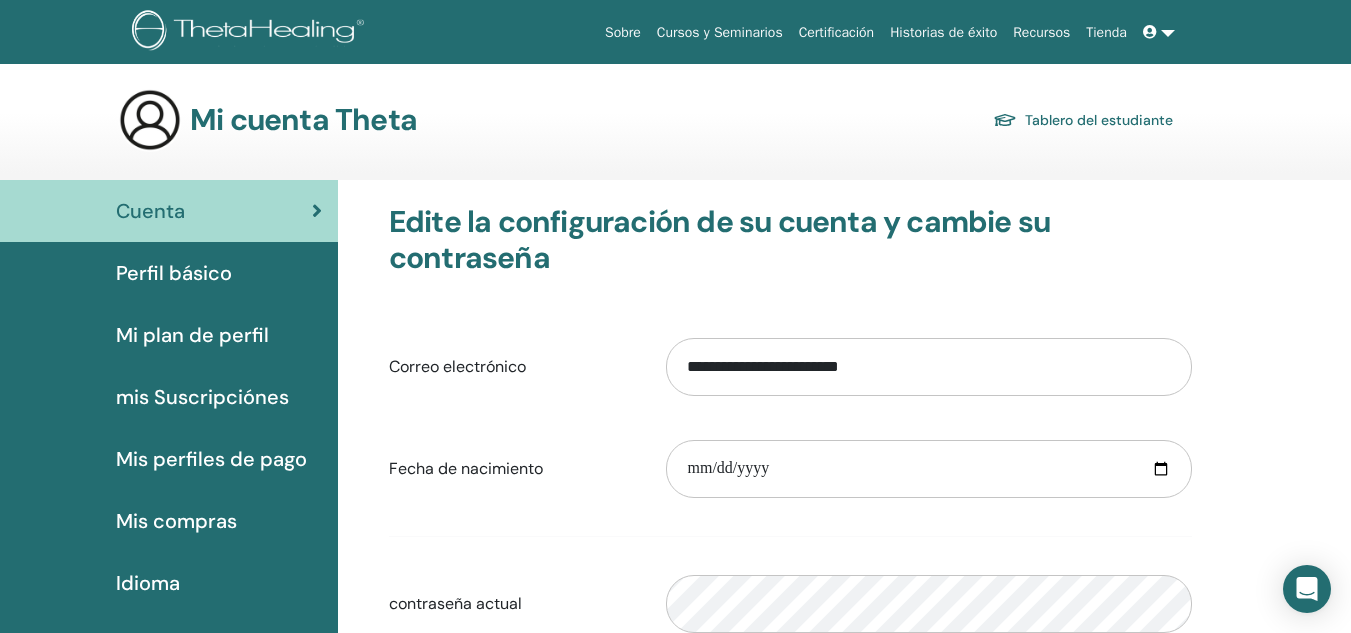 click on "Tablero del estudiante" at bounding box center [1083, 120] 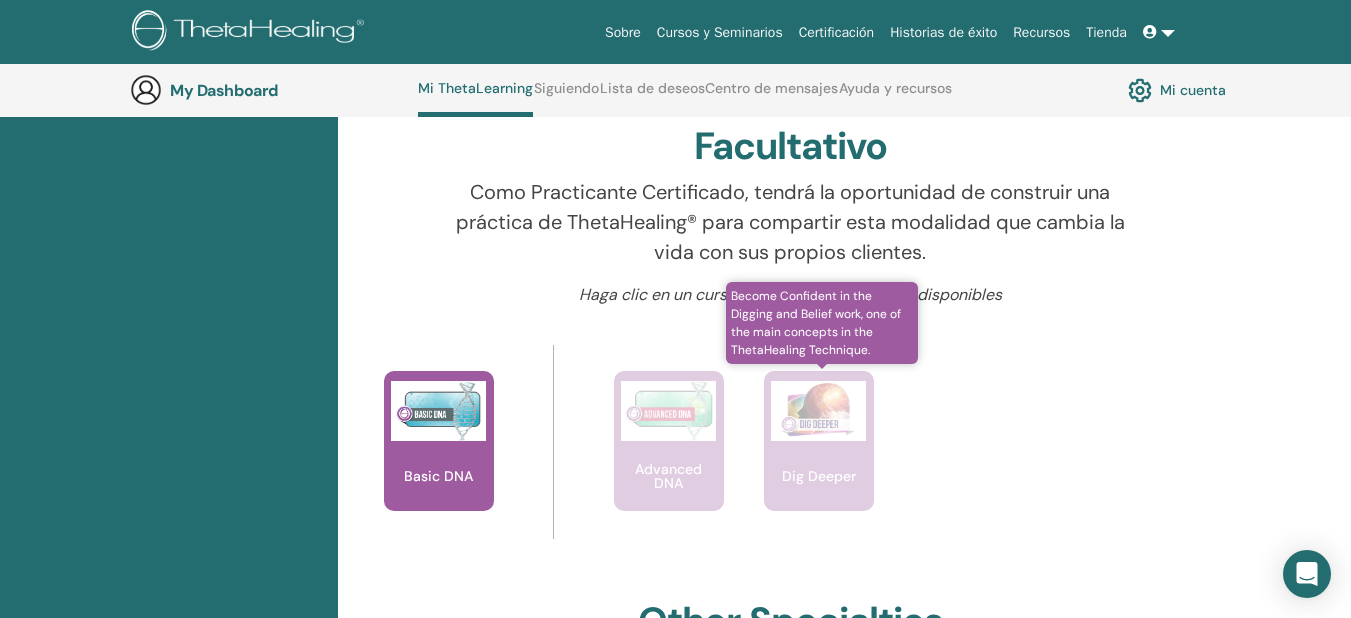scroll, scrollTop: 653, scrollLeft: 0, axis: vertical 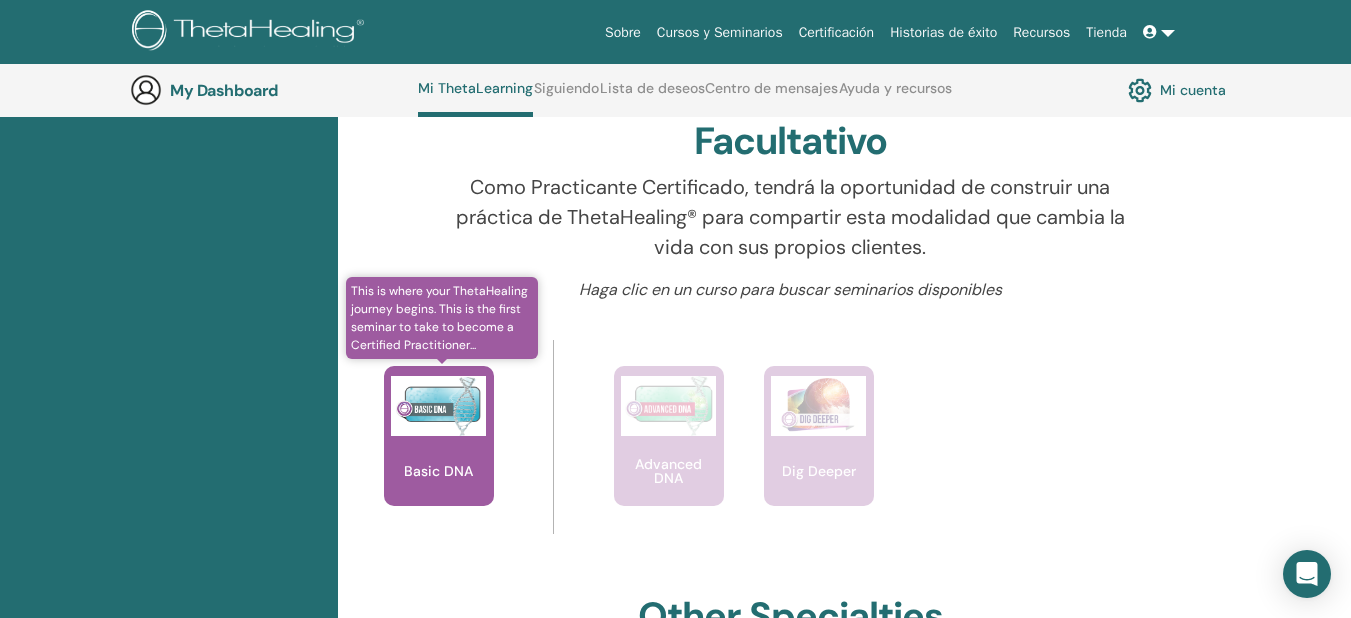 click at bounding box center [438, 406] 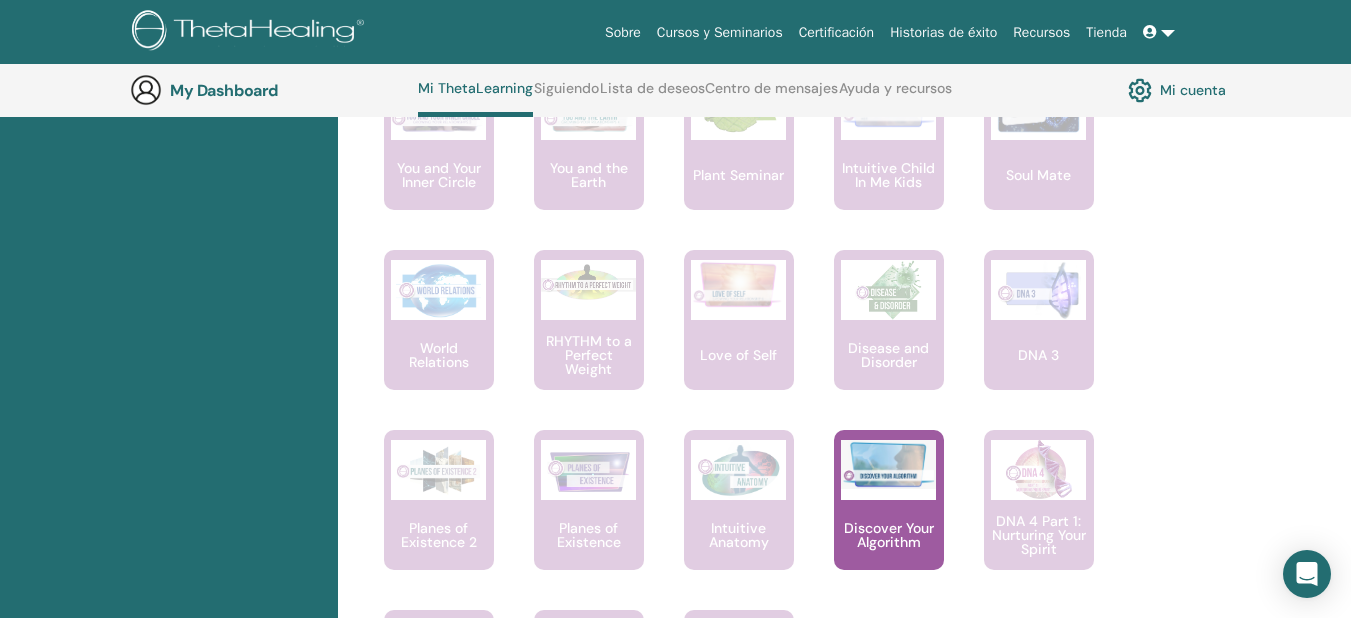scroll, scrollTop: 1453, scrollLeft: 0, axis: vertical 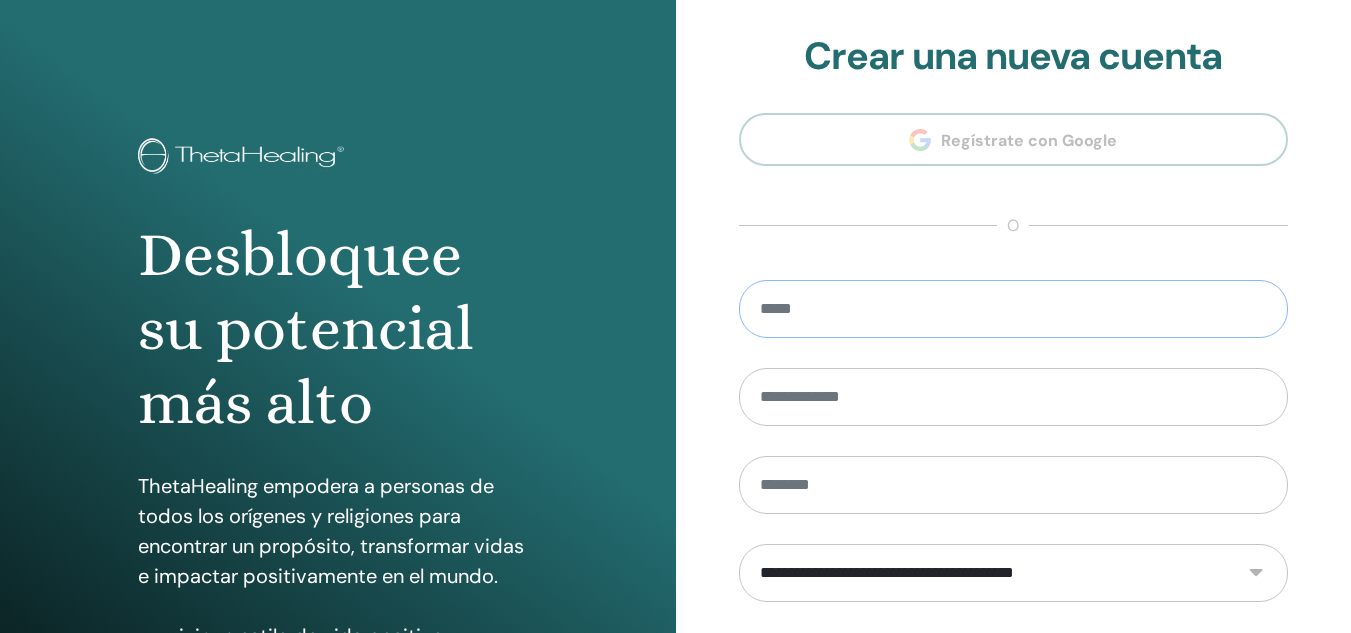 click at bounding box center [1014, 309] 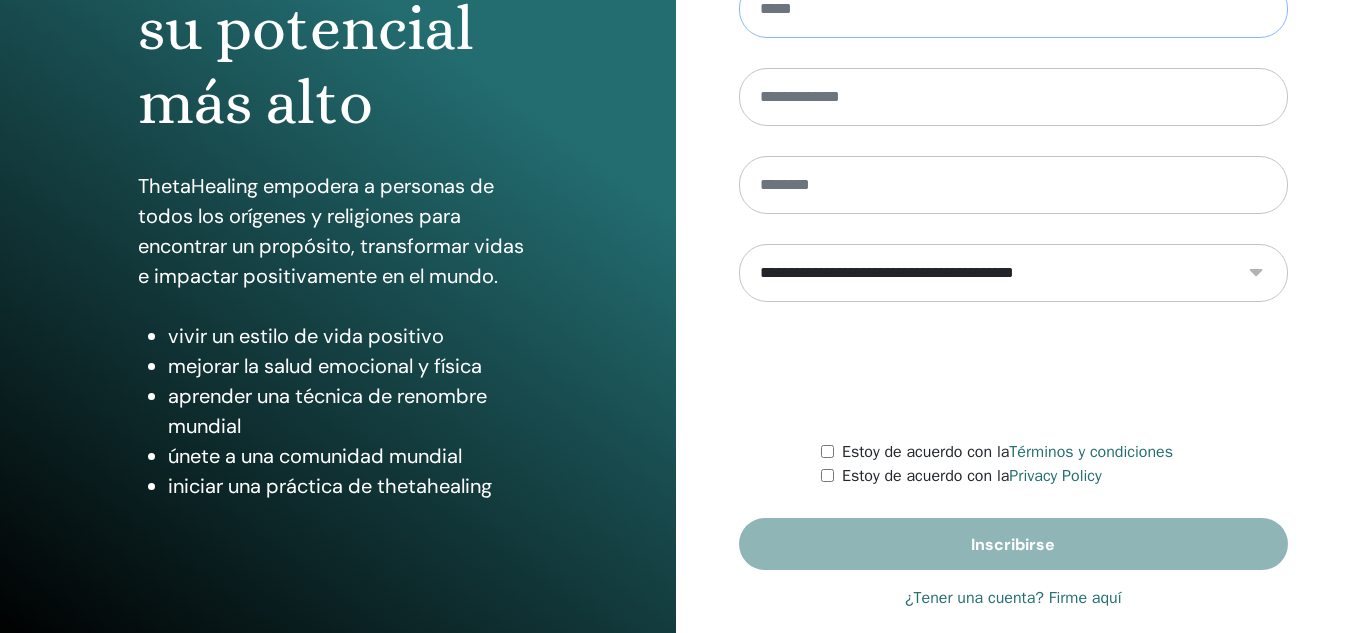 scroll, scrollTop: 327, scrollLeft: 0, axis: vertical 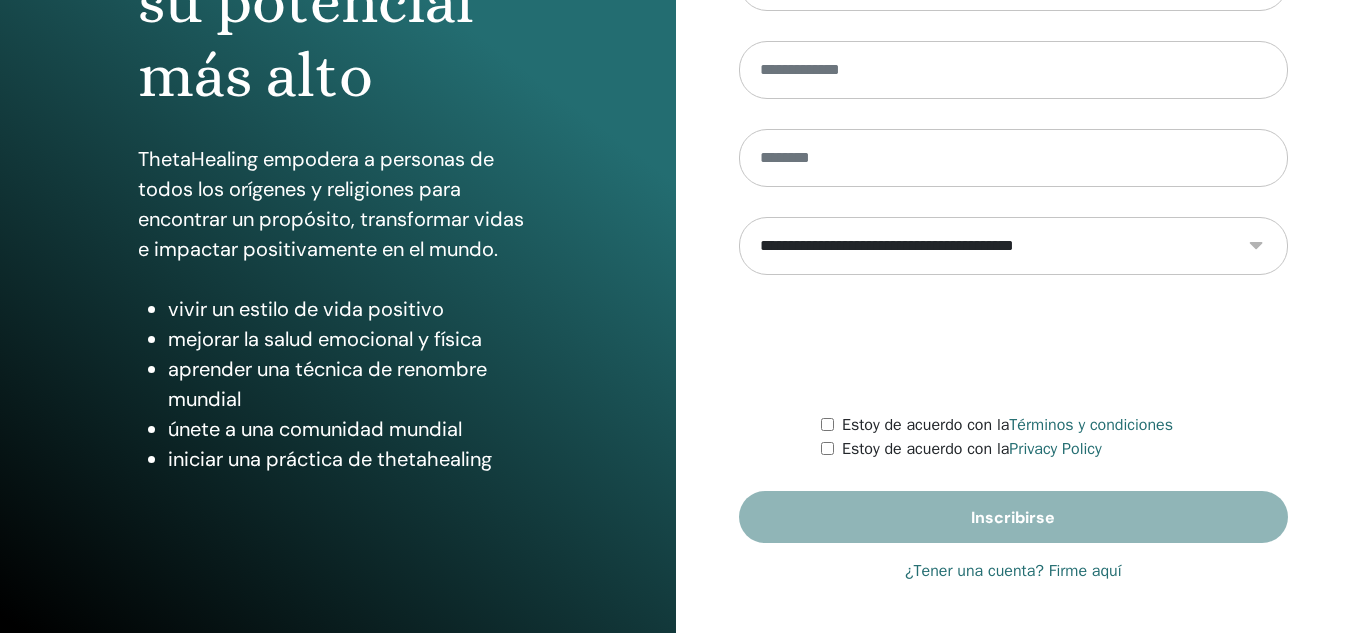 click on "¿Tener una cuenta? Firme aquí" at bounding box center (1013, 571) 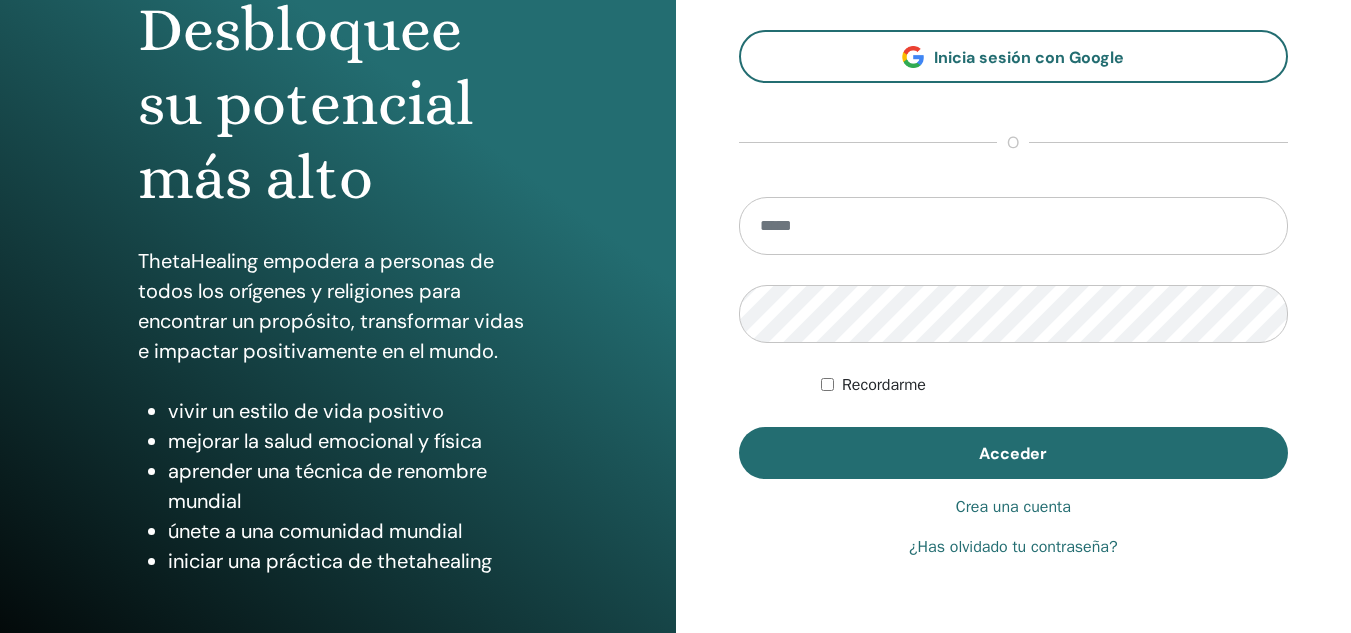scroll, scrollTop: 0, scrollLeft: 0, axis: both 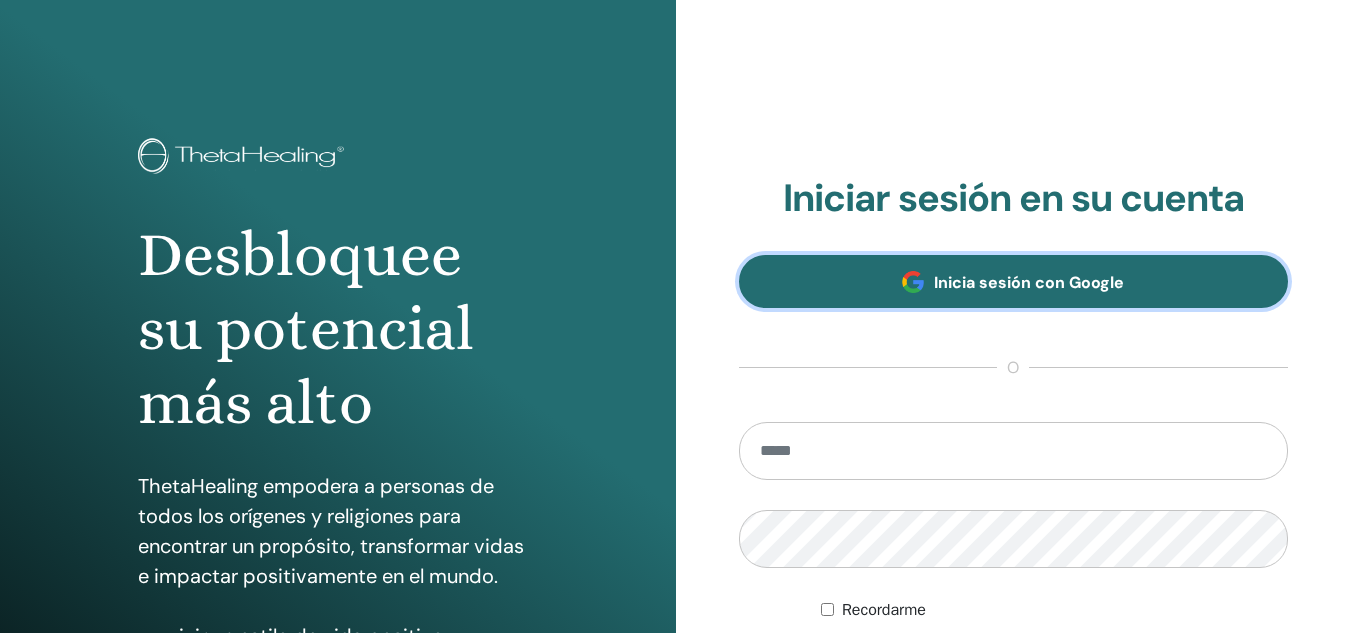 click on "Inicia sesión con Google" at bounding box center (1014, 281) 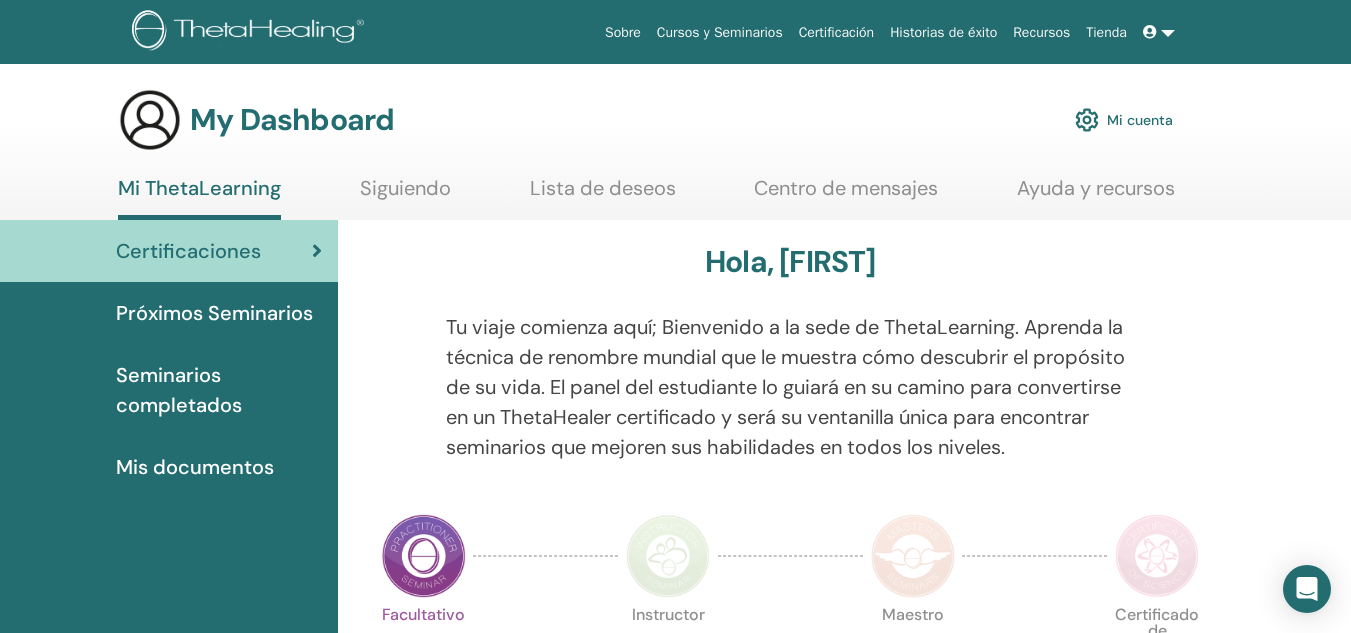 scroll, scrollTop: 0, scrollLeft: 0, axis: both 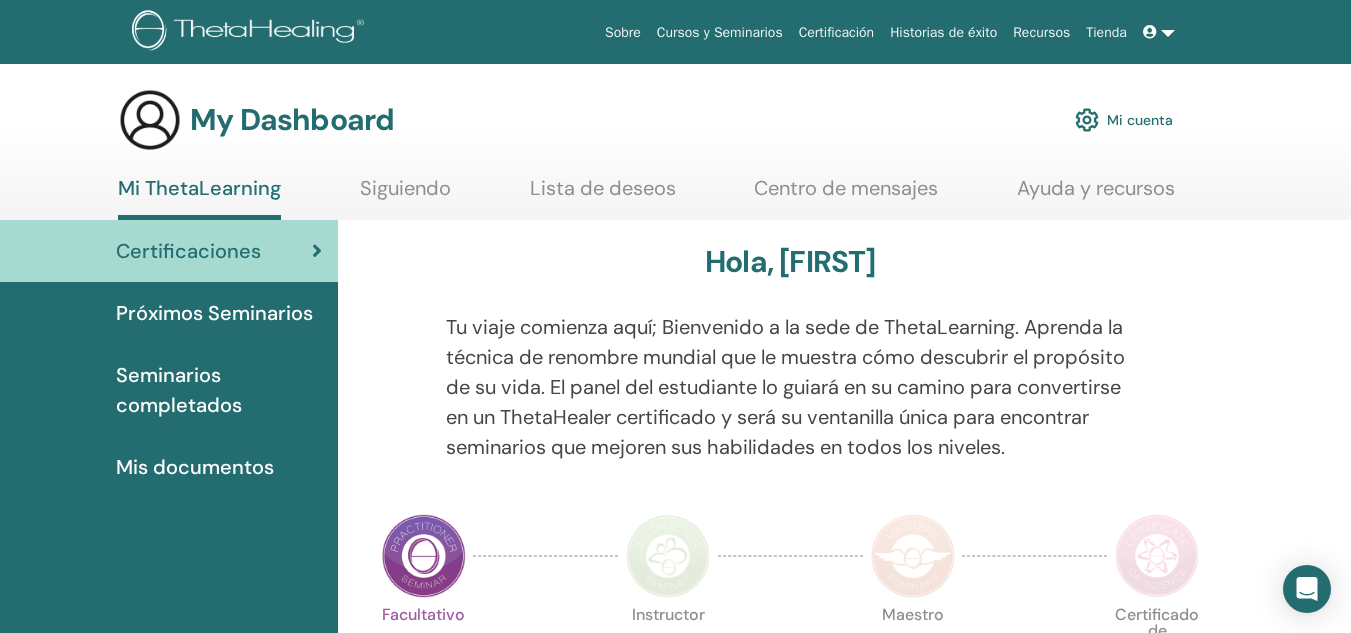 click on "Ayuda y recursos" at bounding box center [1096, 195] 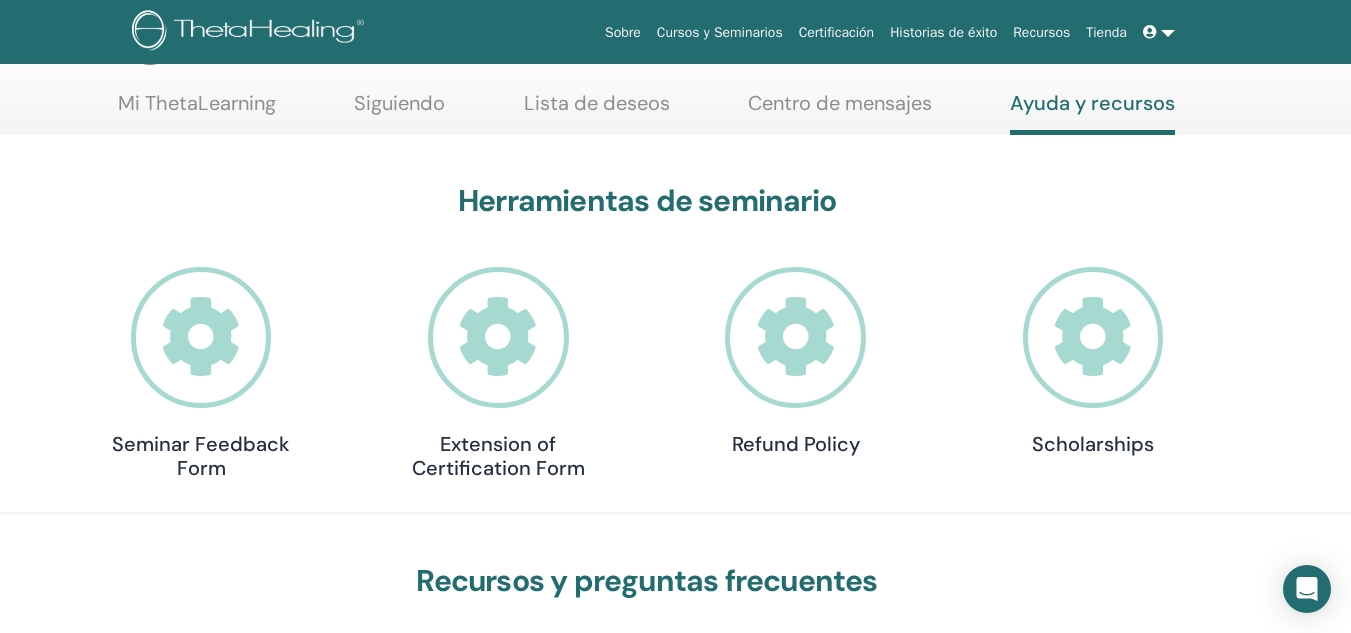 scroll, scrollTop: 0, scrollLeft: 0, axis: both 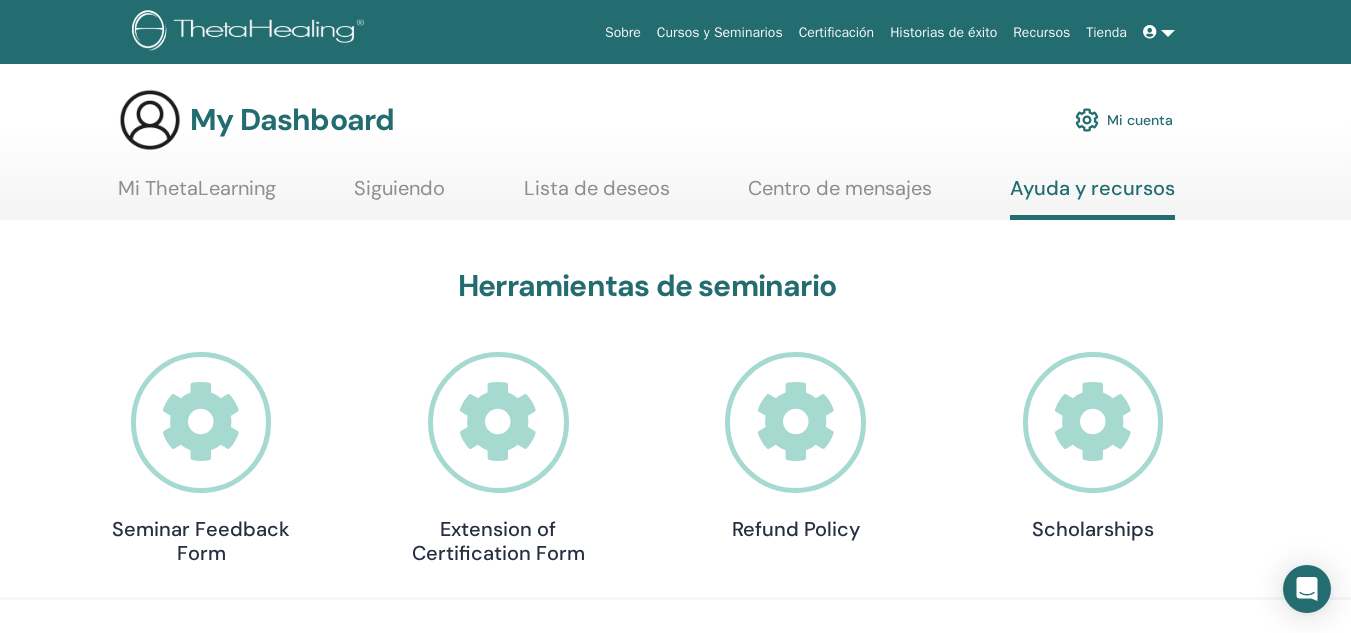 click on "Mi ThetaLearning" at bounding box center (197, 195) 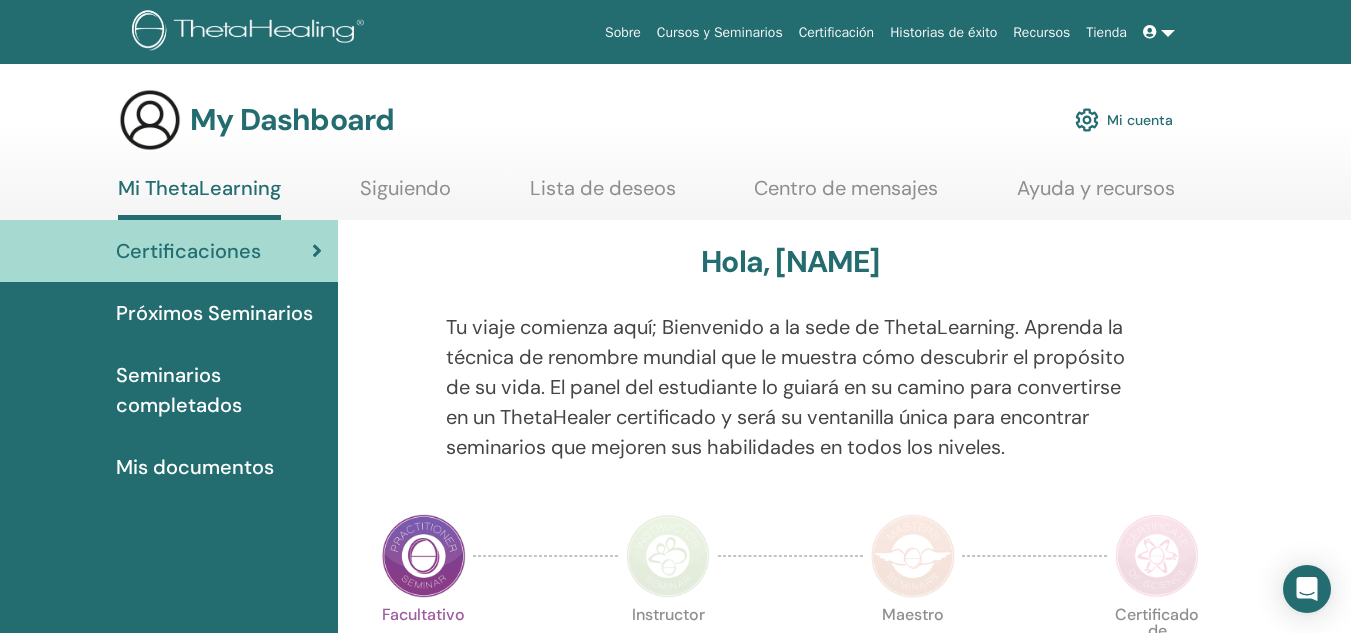 scroll, scrollTop: 100, scrollLeft: 0, axis: vertical 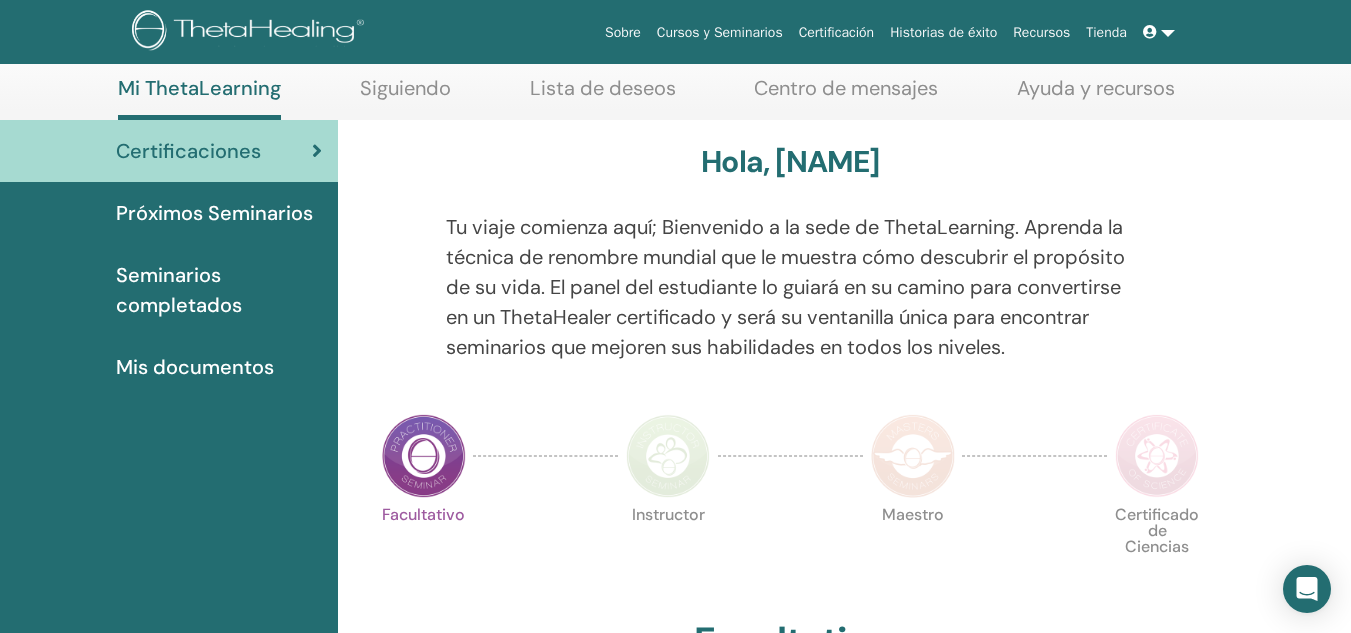 click at bounding box center [424, 456] 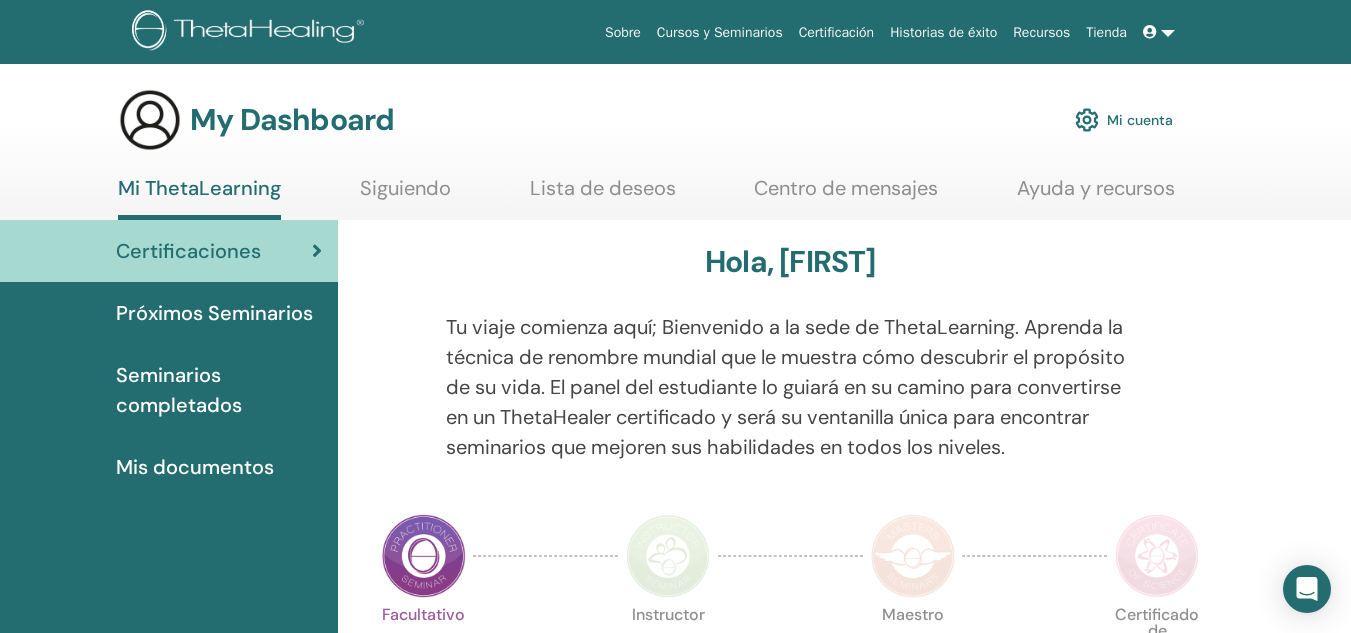 scroll, scrollTop: 0, scrollLeft: 0, axis: both 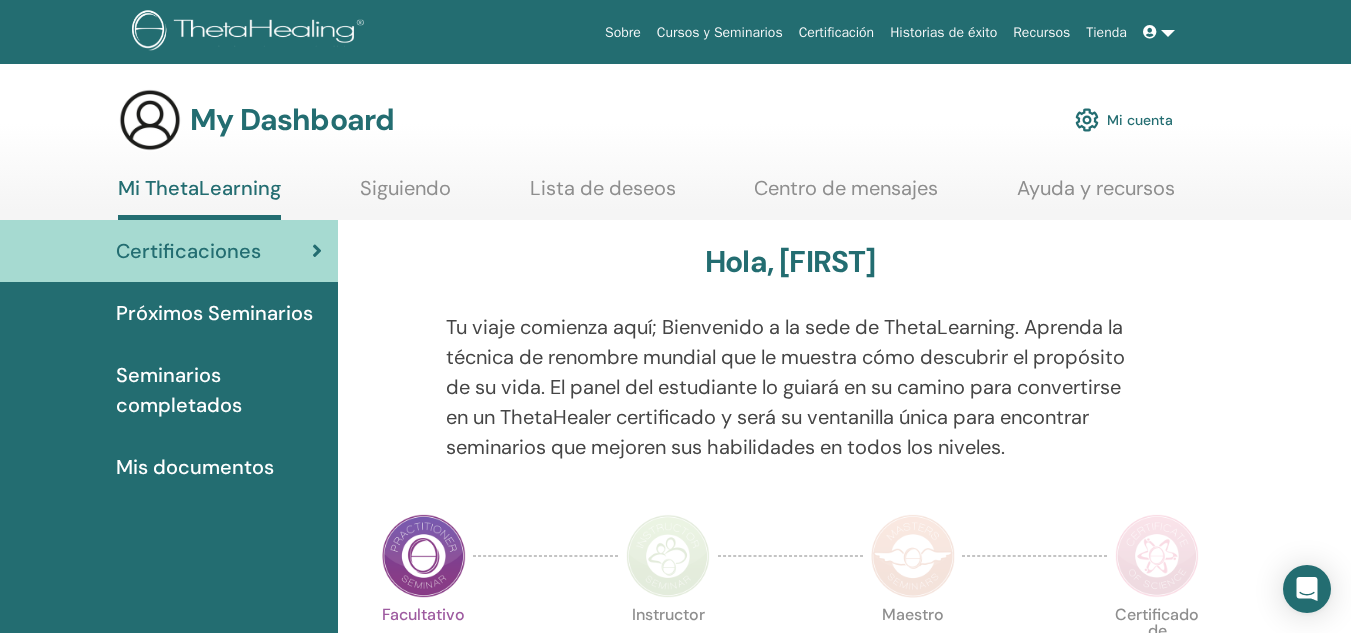 click at bounding box center [424, 556] 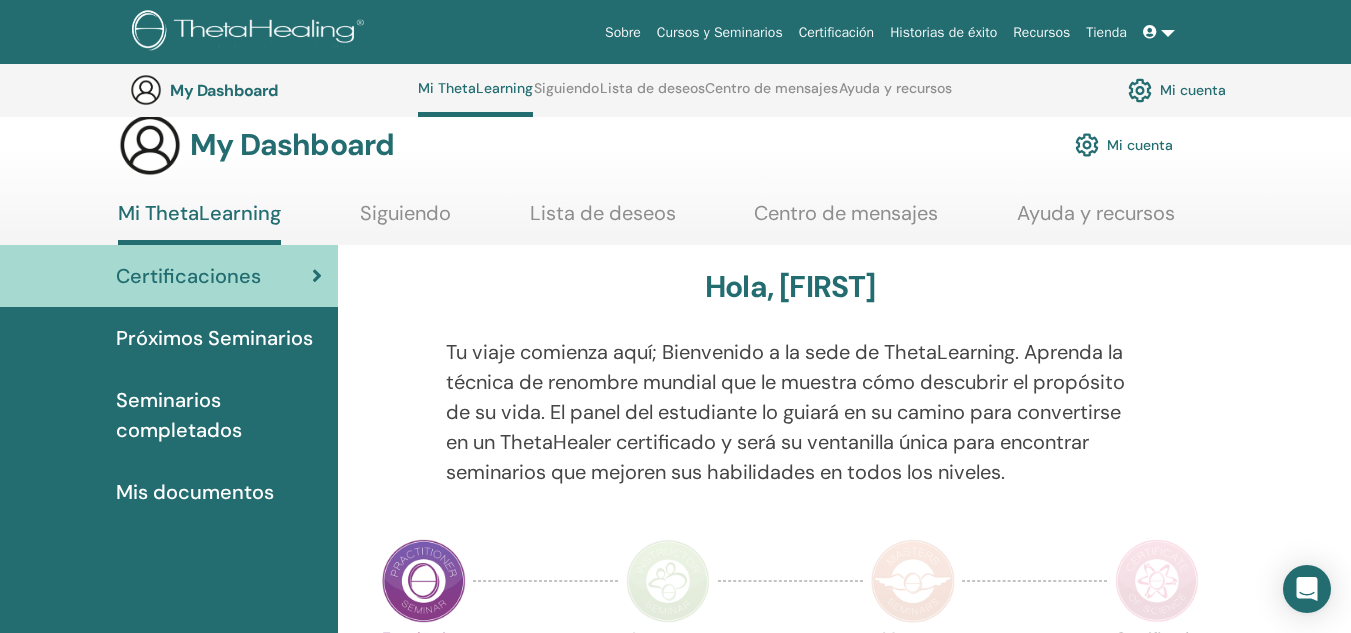 scroll, scrollTop: 0, scrollLeft: 0, axis: both 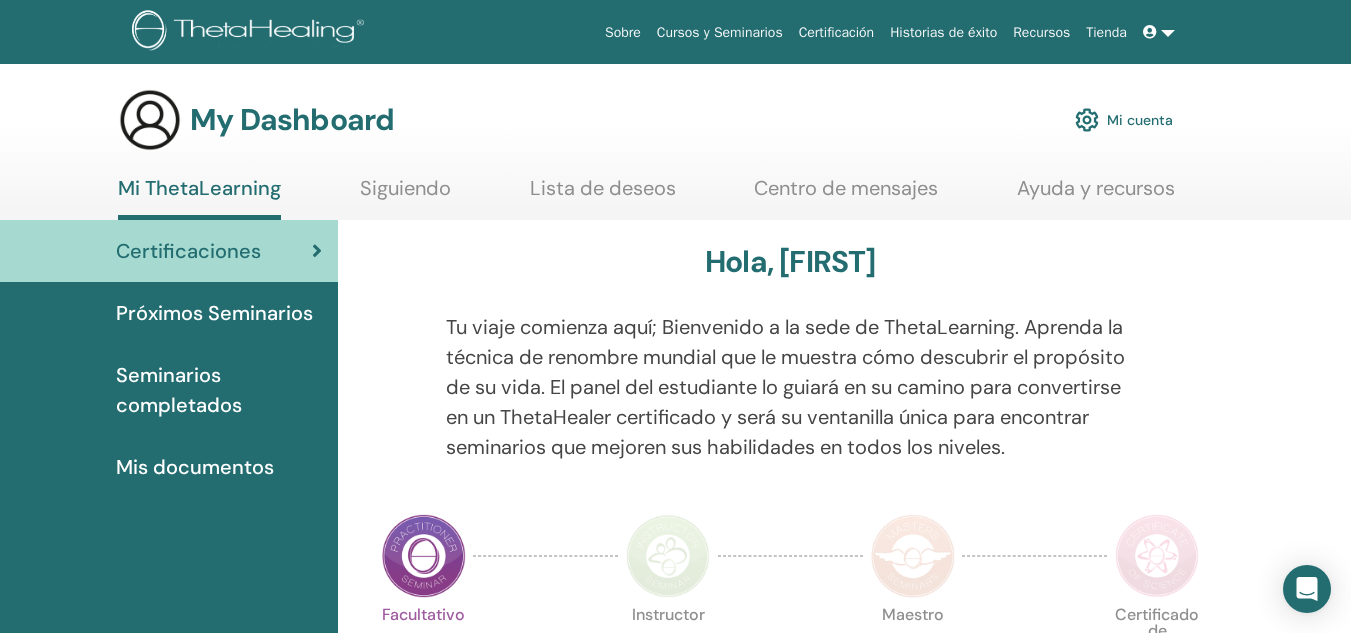 click on "Mis documentos" at bounding box center [195, 467] 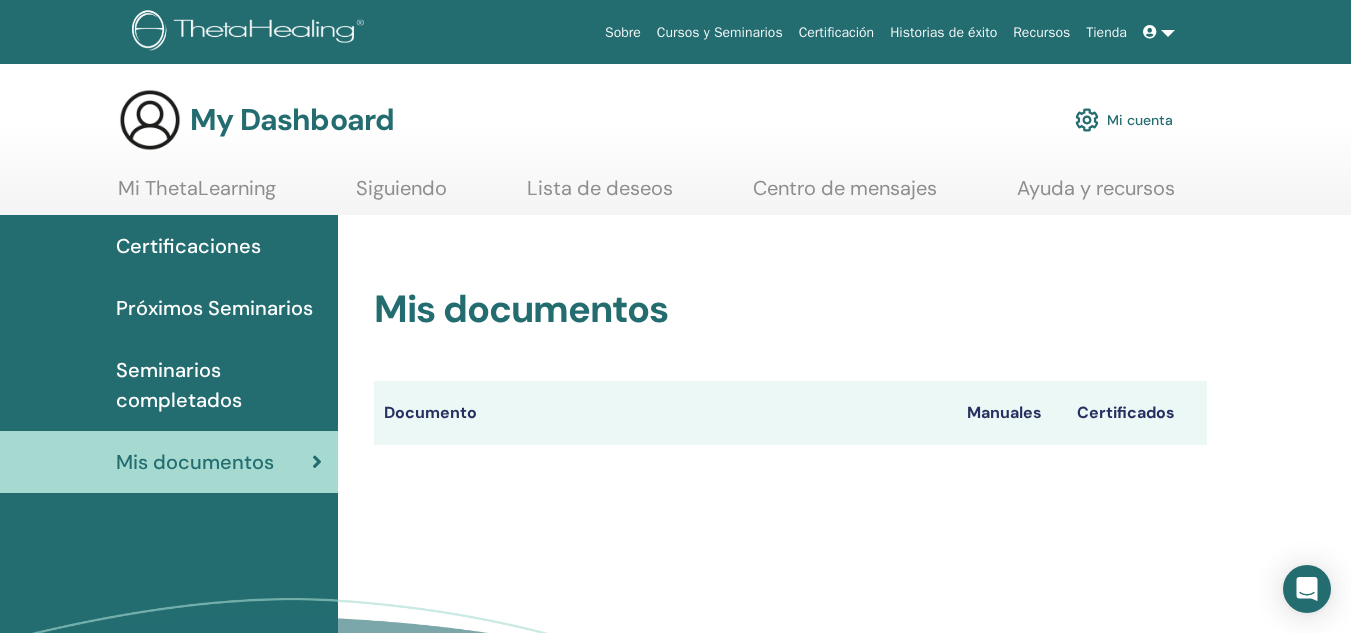 scroll, scrollTop: 0, scrollLeft: 0, axis: both 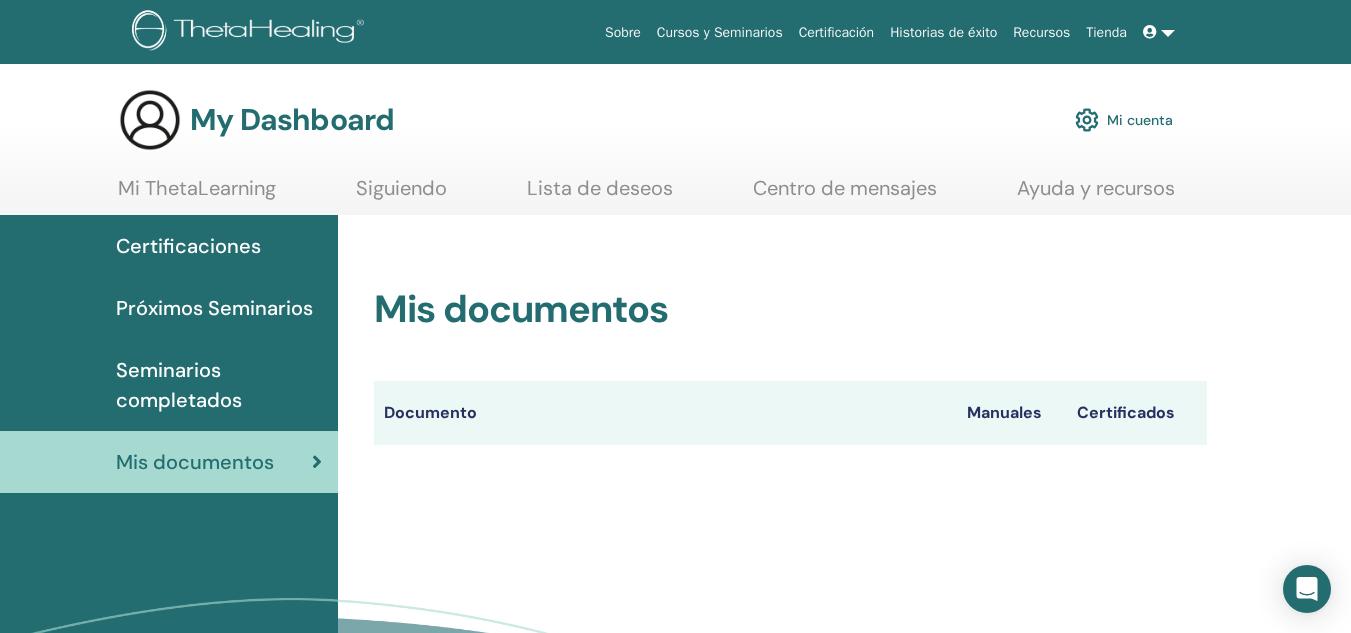 click on "Seminarios completados" at bounding box center (219, 385) 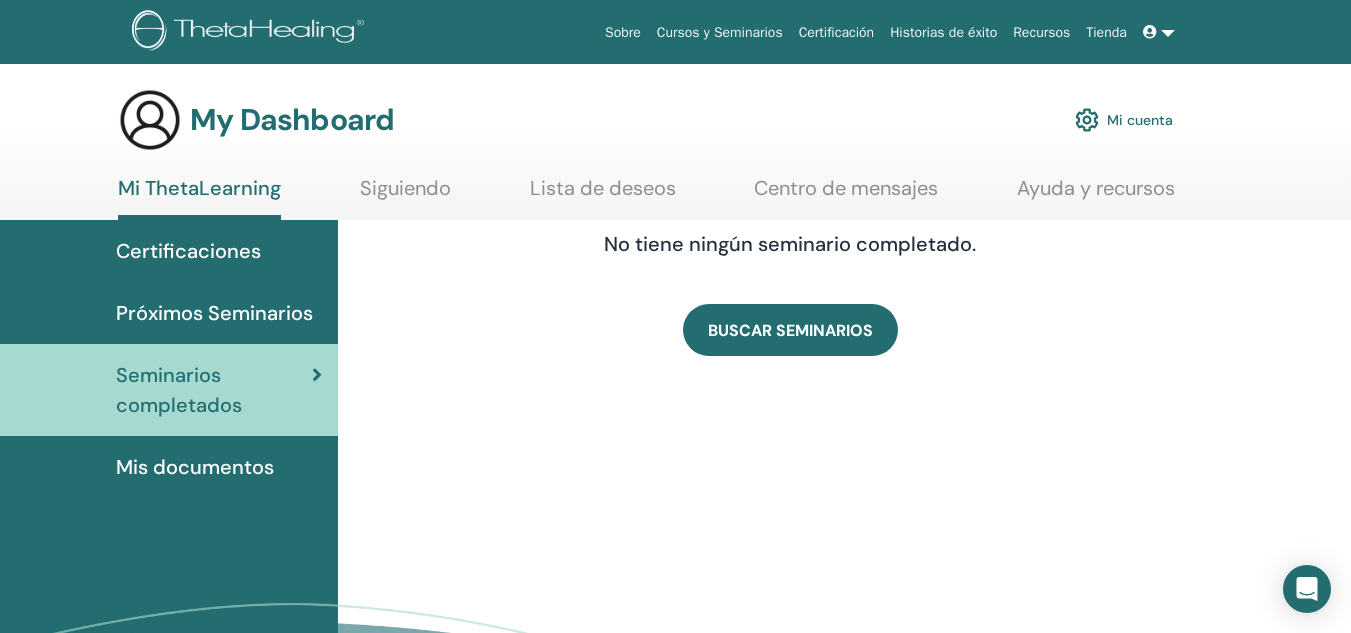 scroll, scrollTop: 0, scrollLeft: 0, axis: both 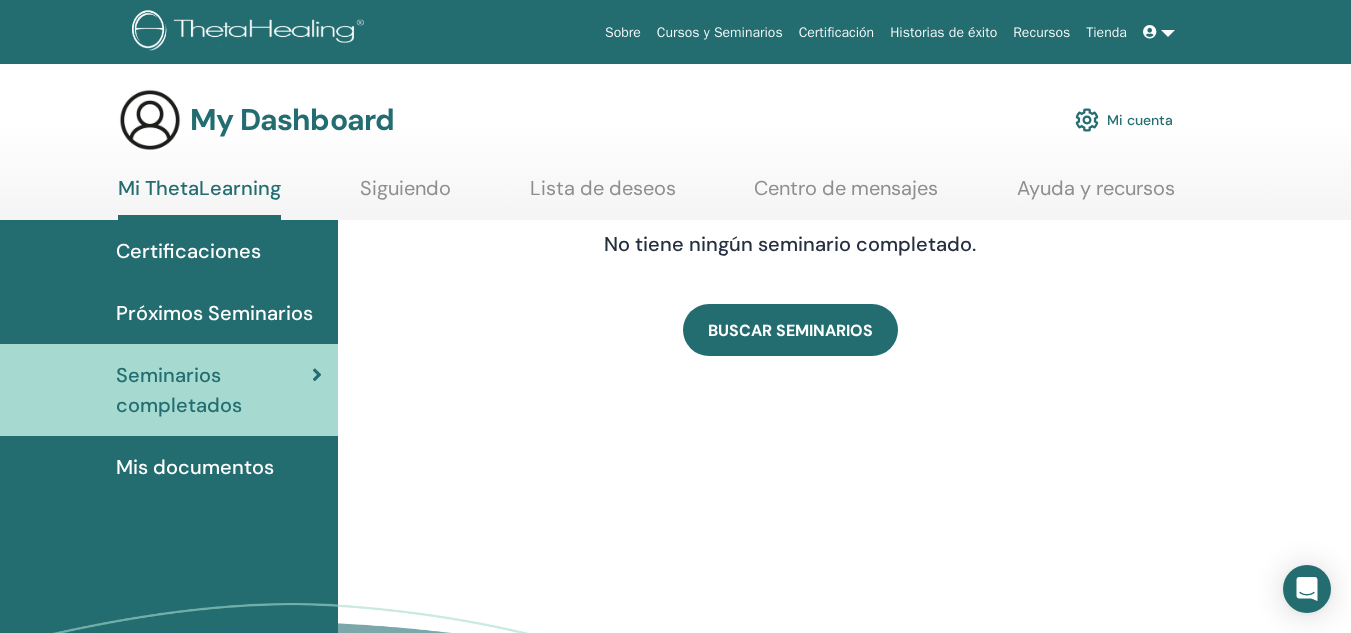 click on "Próximos Seminarios" at bounding box center [214, 313] 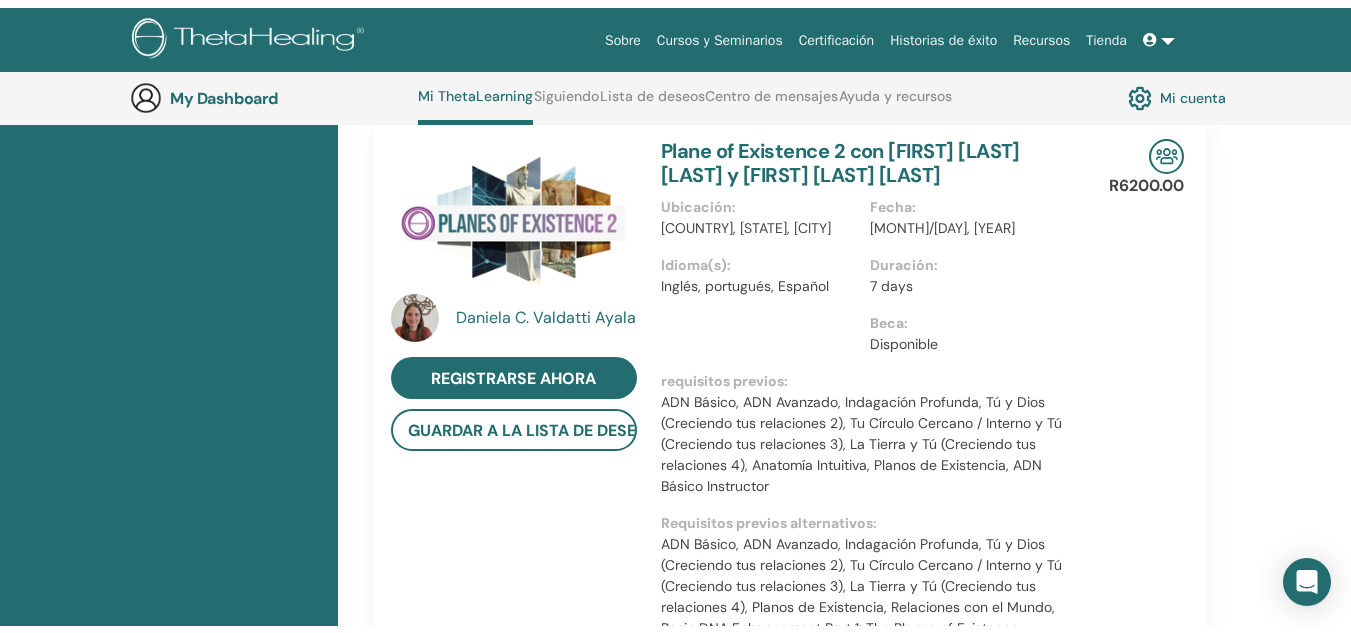 scroll, scrollTop: 0, scrollLeft: 0, axis: both 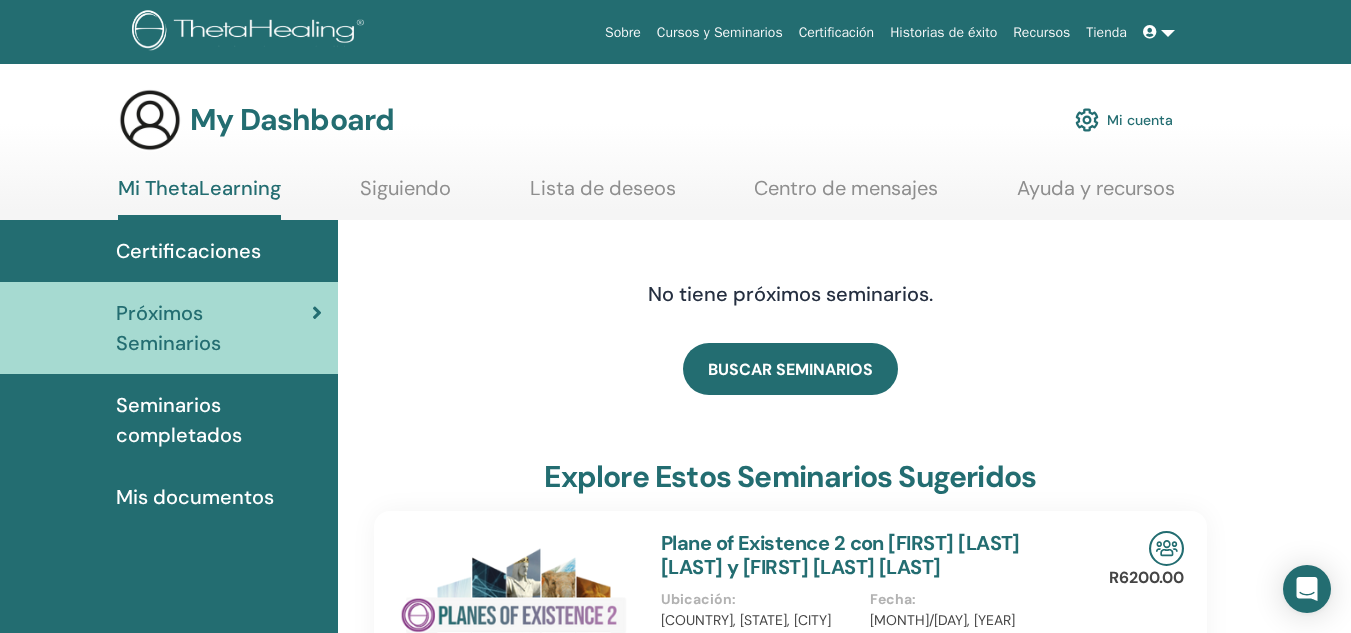 click on "Certificaciones" at bounding box center (188, 251) 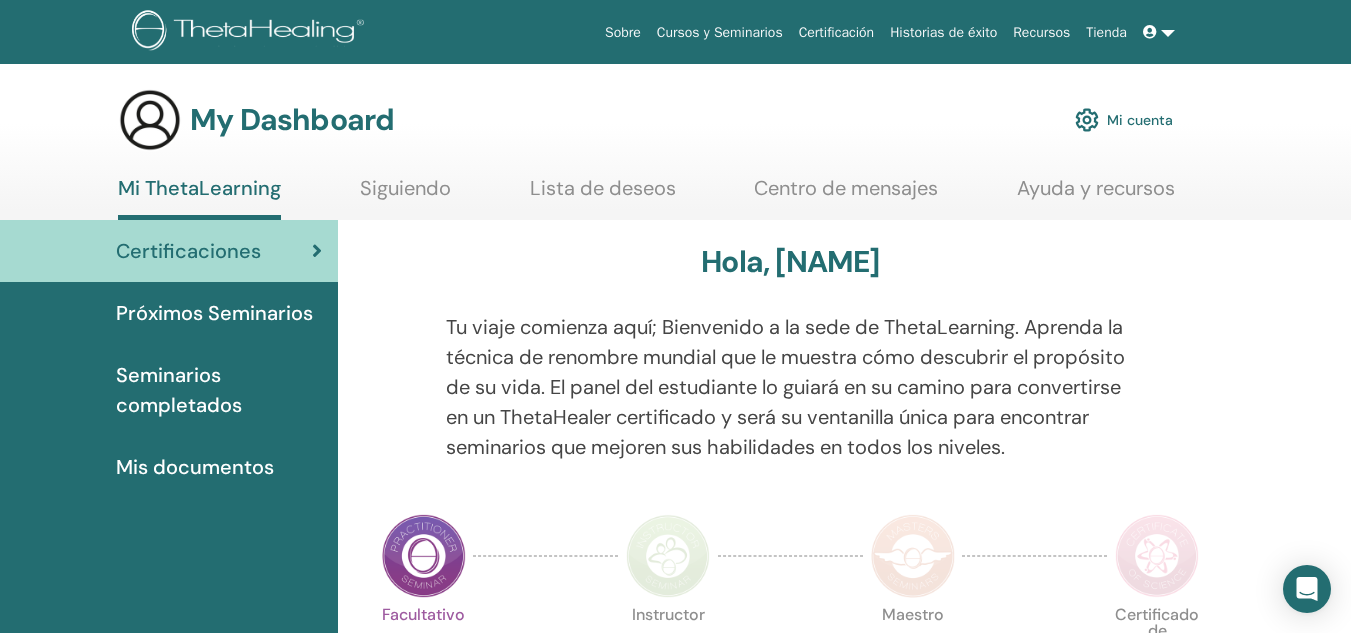 scroll, scrollTop: 0, scrollLeft: 0, axis: both 